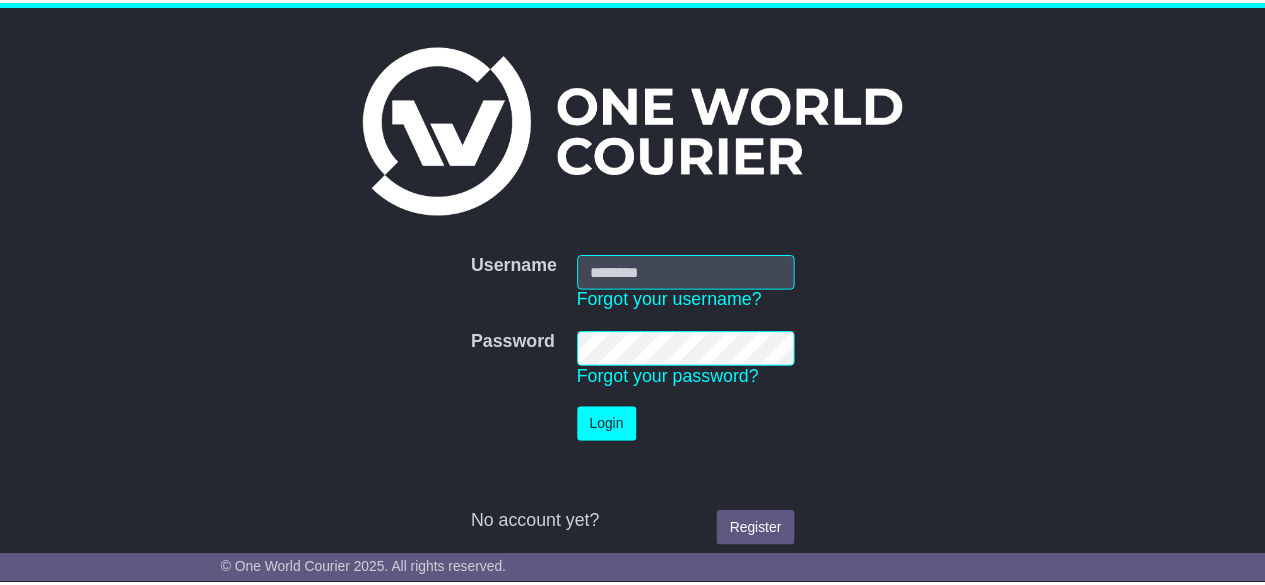 scroll, scrollTop: 0, scrollLeft: 0, axis: both 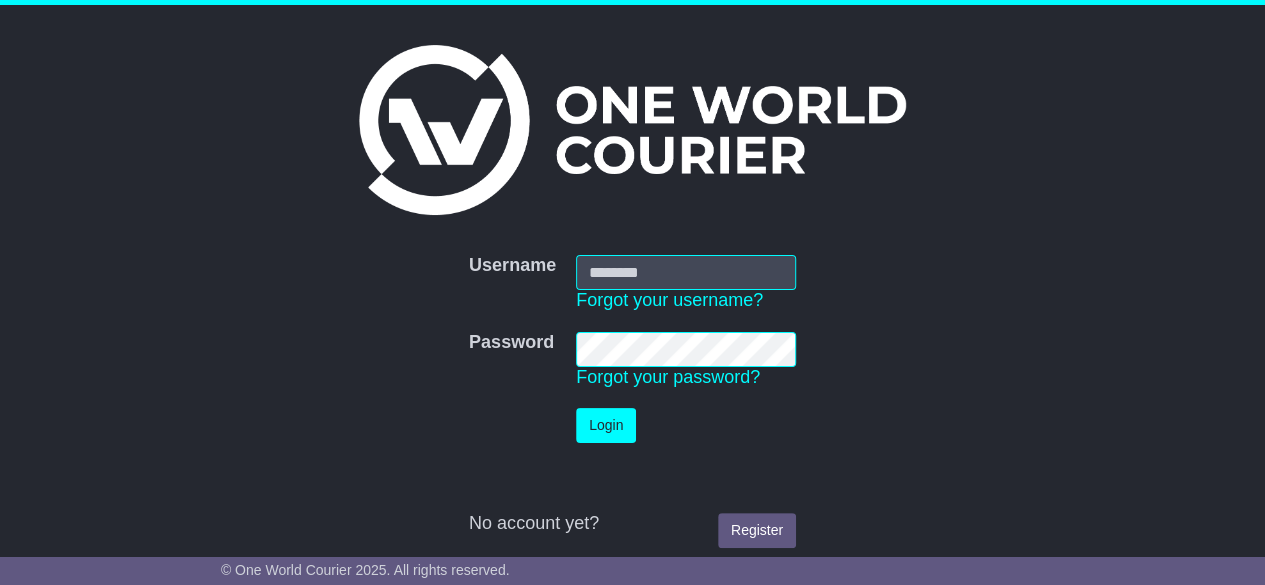type on "**********" 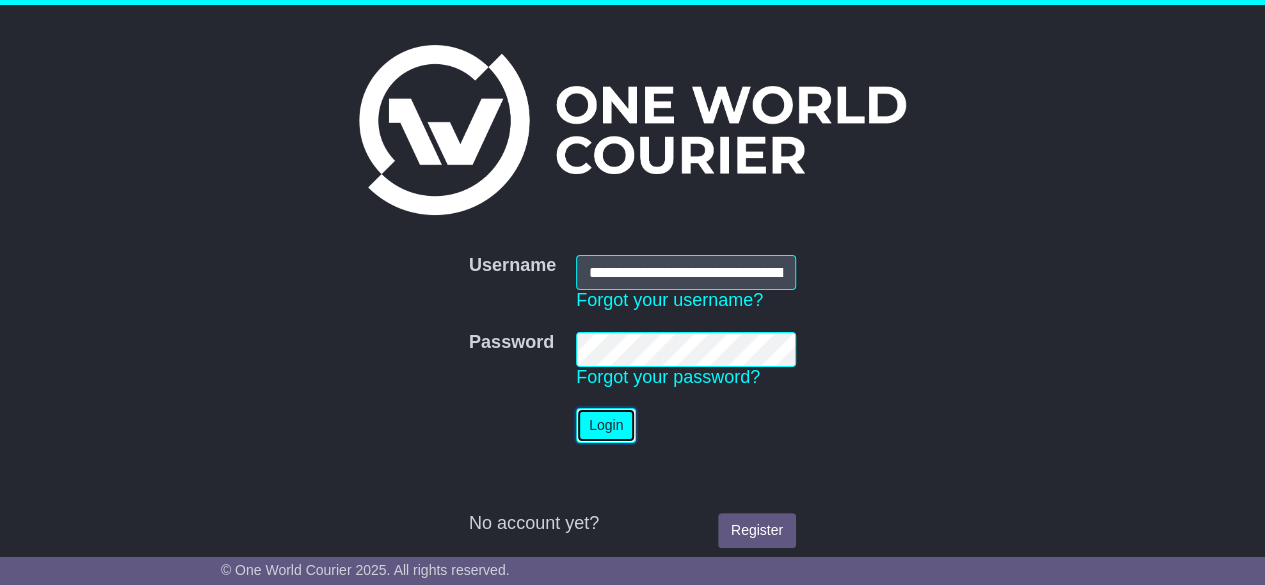 click on "Login" at bounding box center [606, 425] 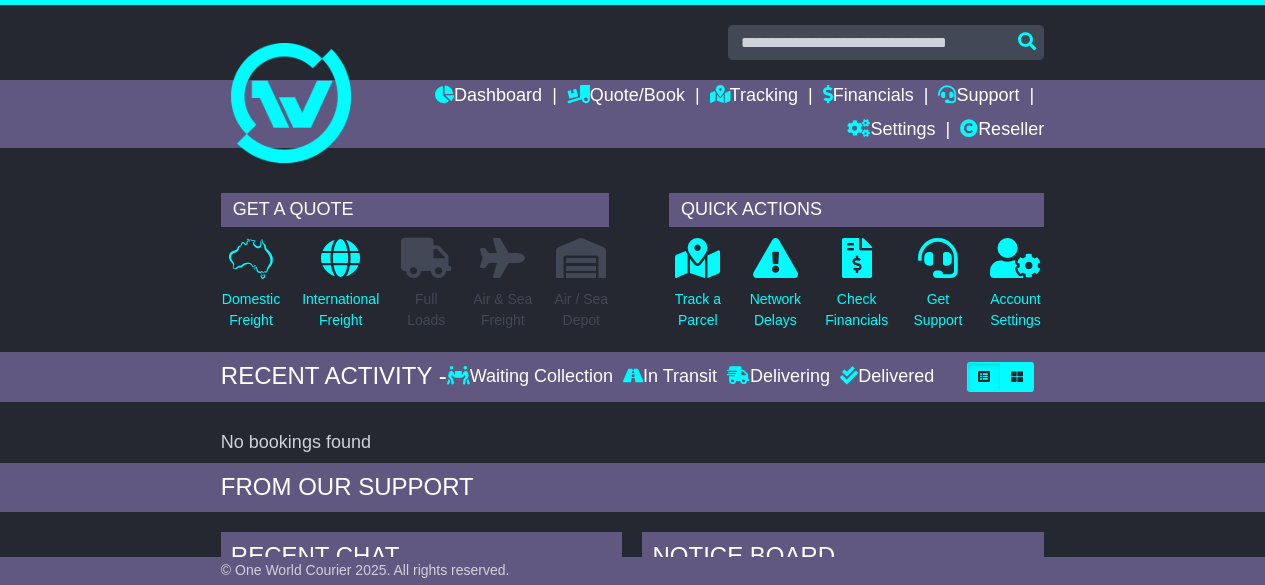 scroll, scrollTop: 0, scrollLeft: 0, axis: both 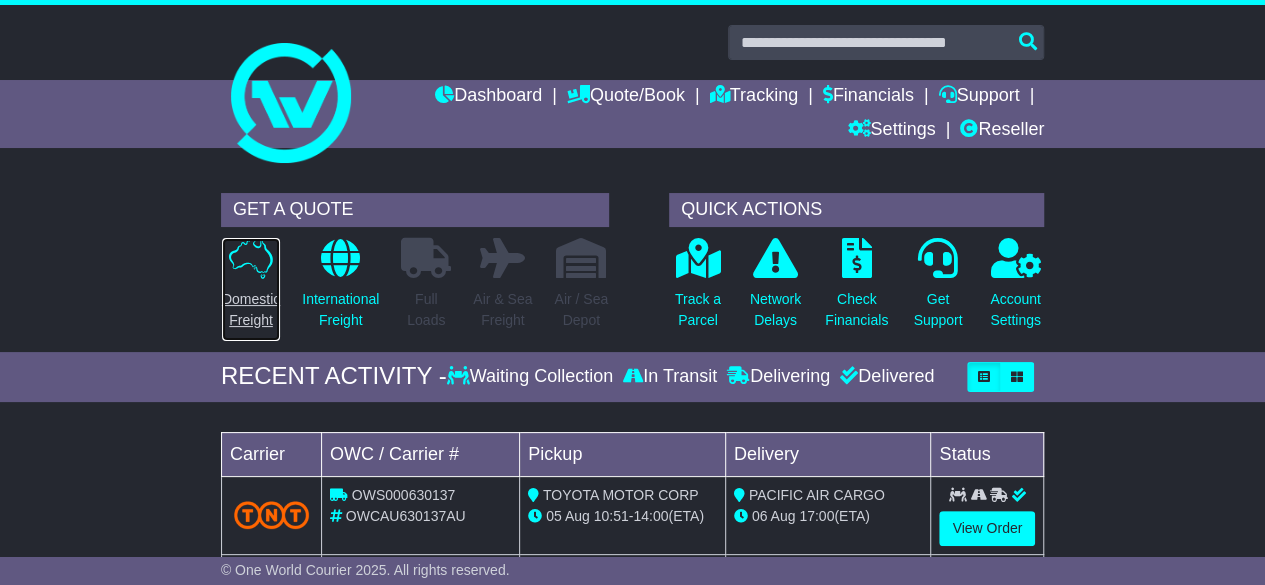 click at bounding box center [251, 258] 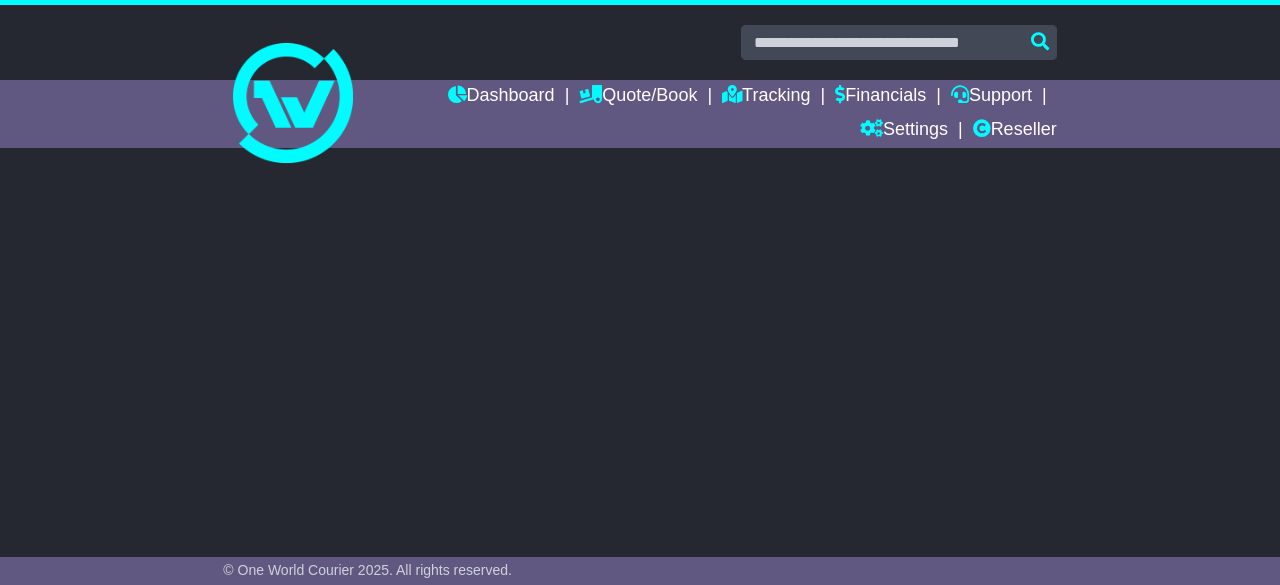 scroll, scrollTop: 0, scrollLeft: 0, axis: both 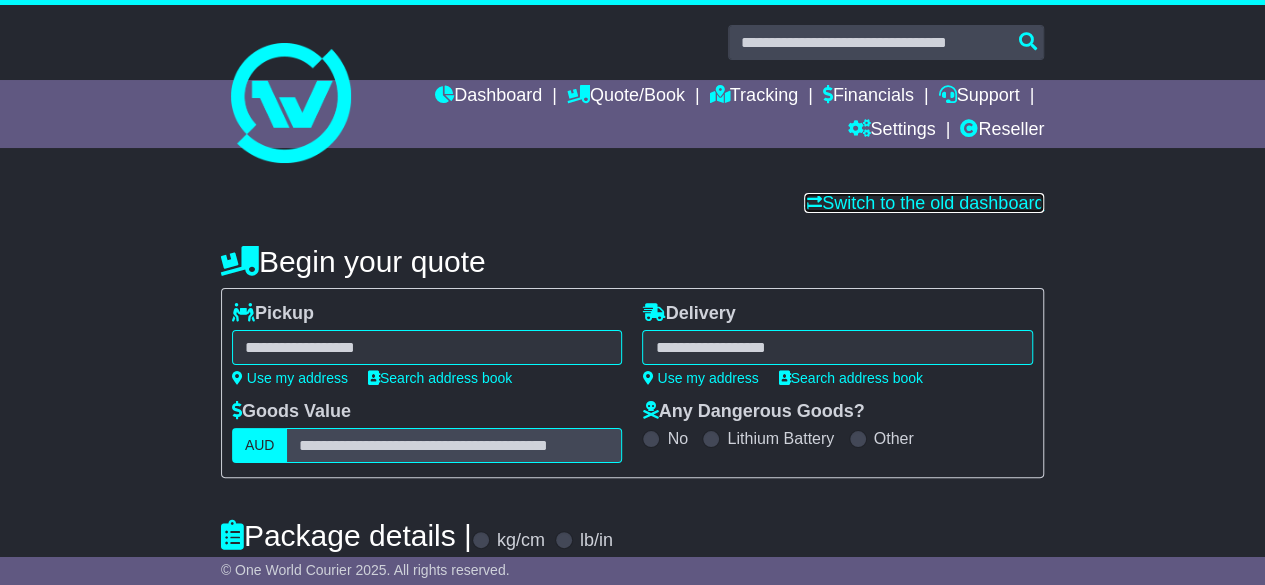 click on "Switch to the old dashboard" at bounding box center [924, 203] 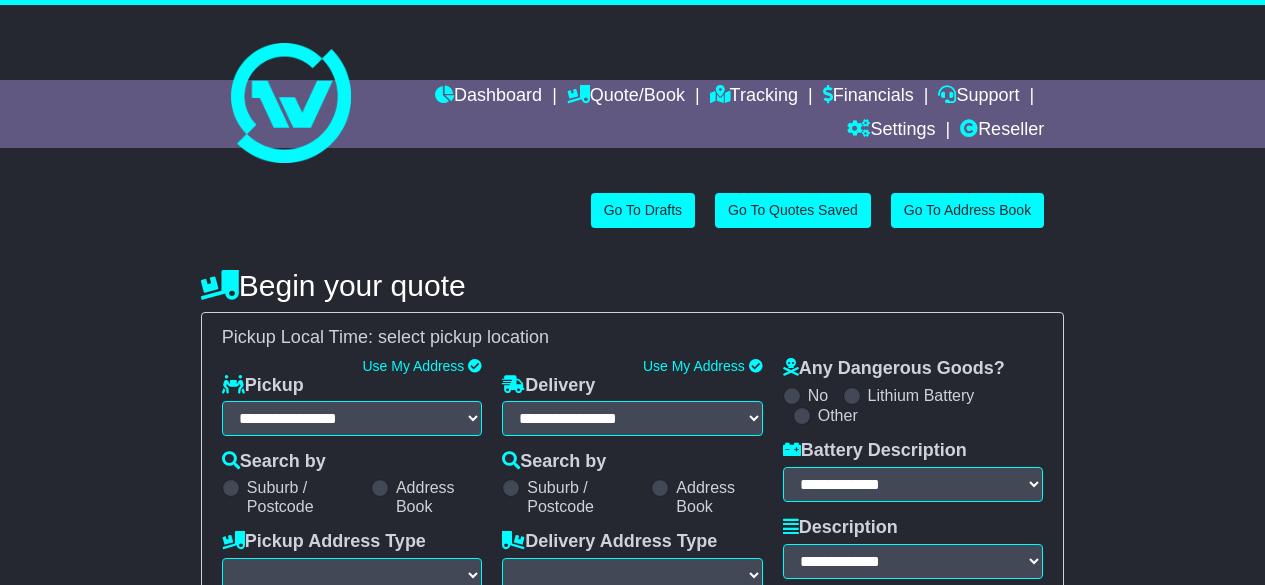 scroll, scrollTop: 0, scrollLeft: 0, axis: both 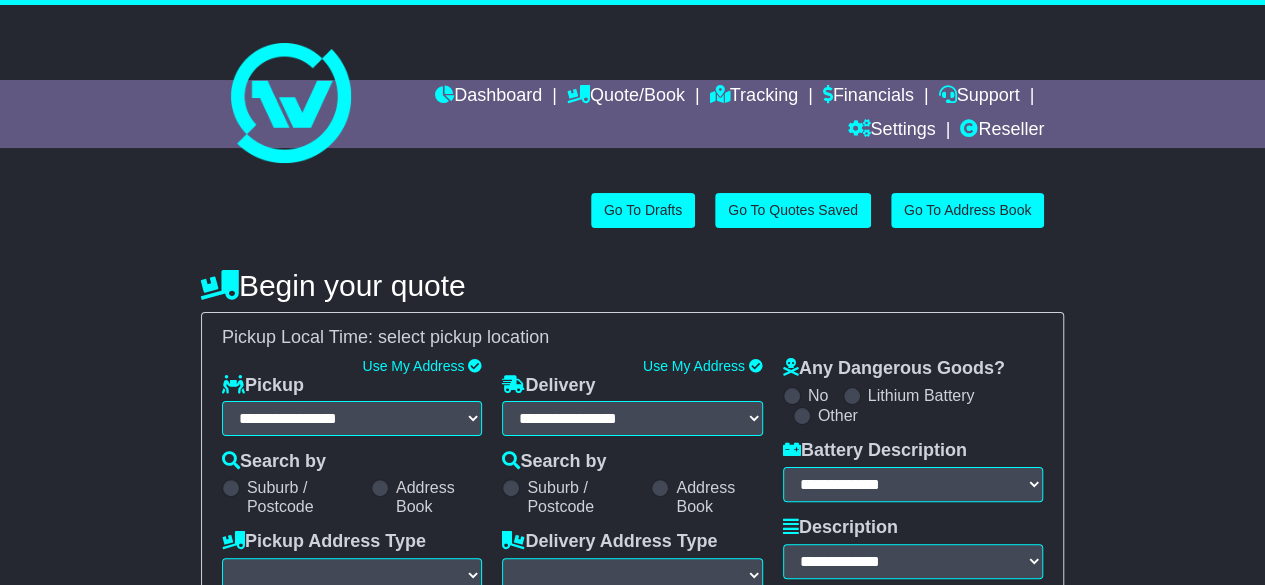 select on "**" 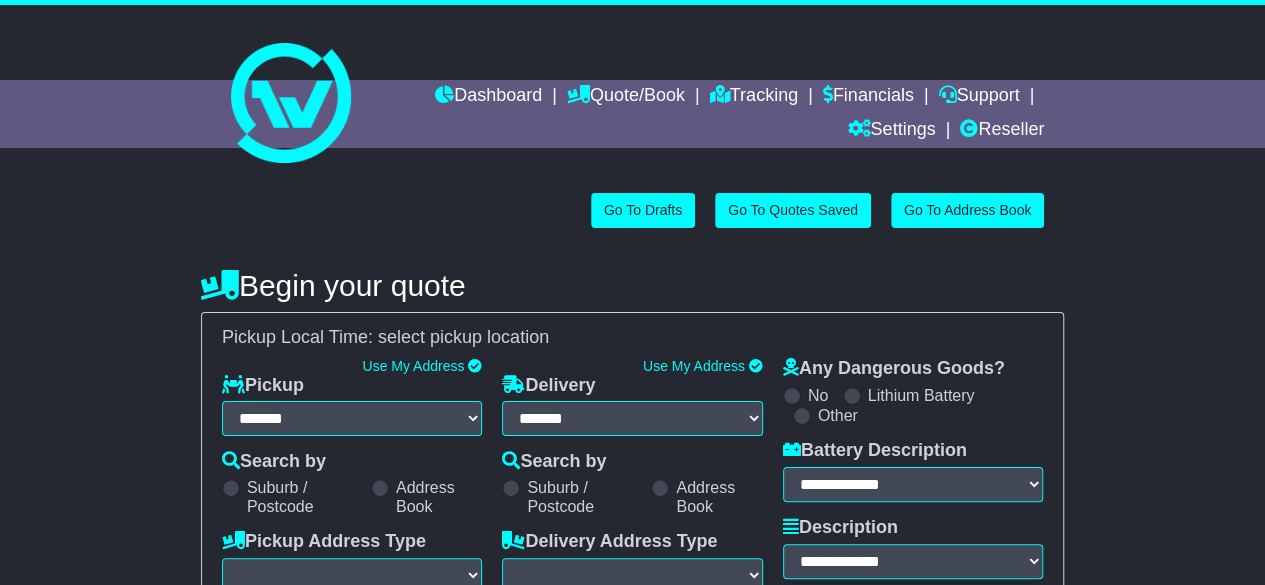 select 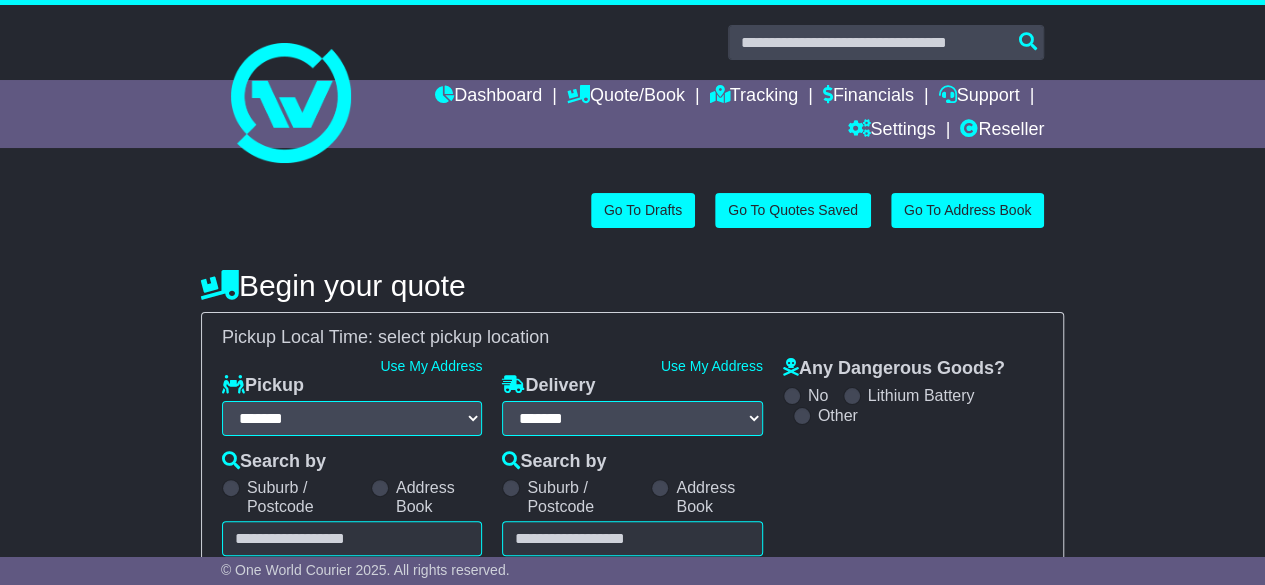scroll, scrollTop: 0, scrollLeft: 0, axis: both 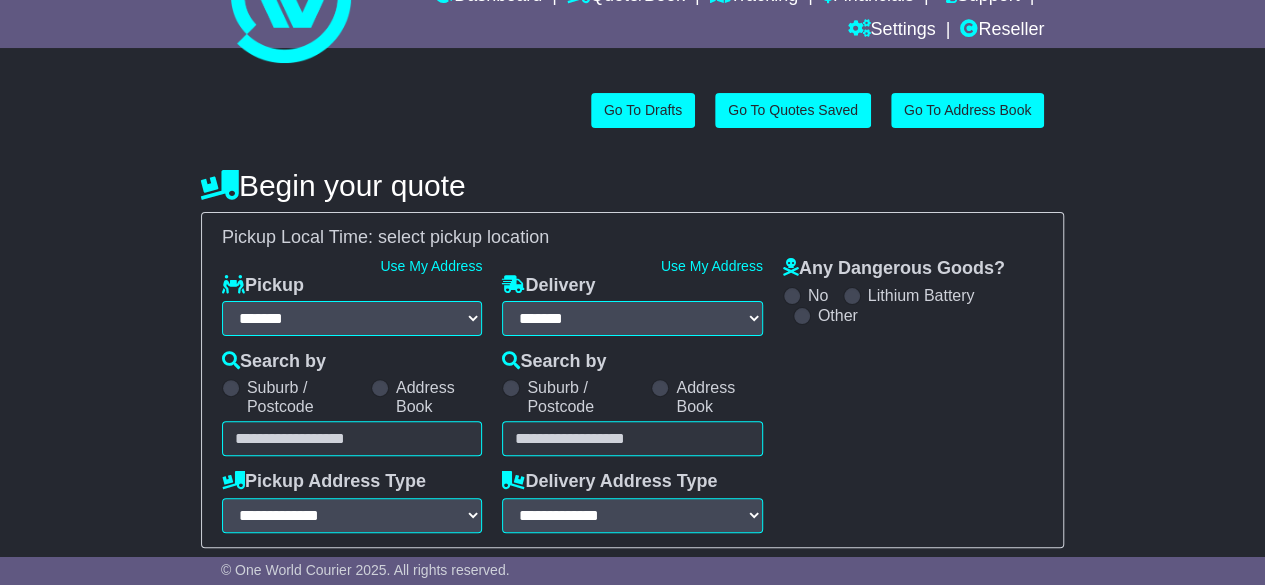 click at bounding box center (352, 438) 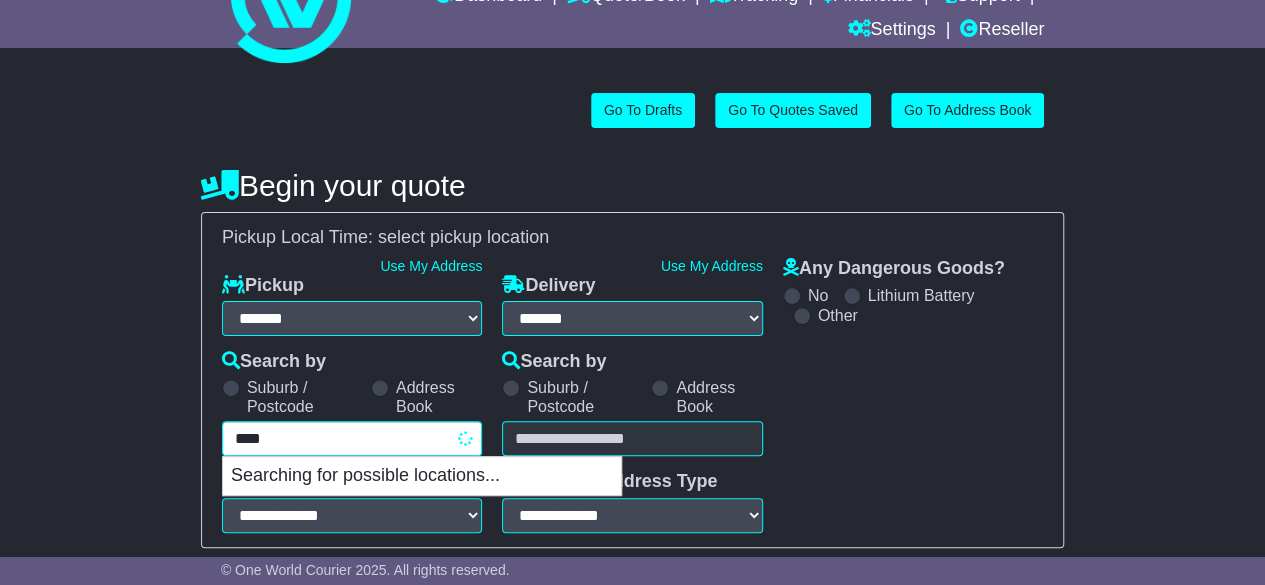 type on "****" 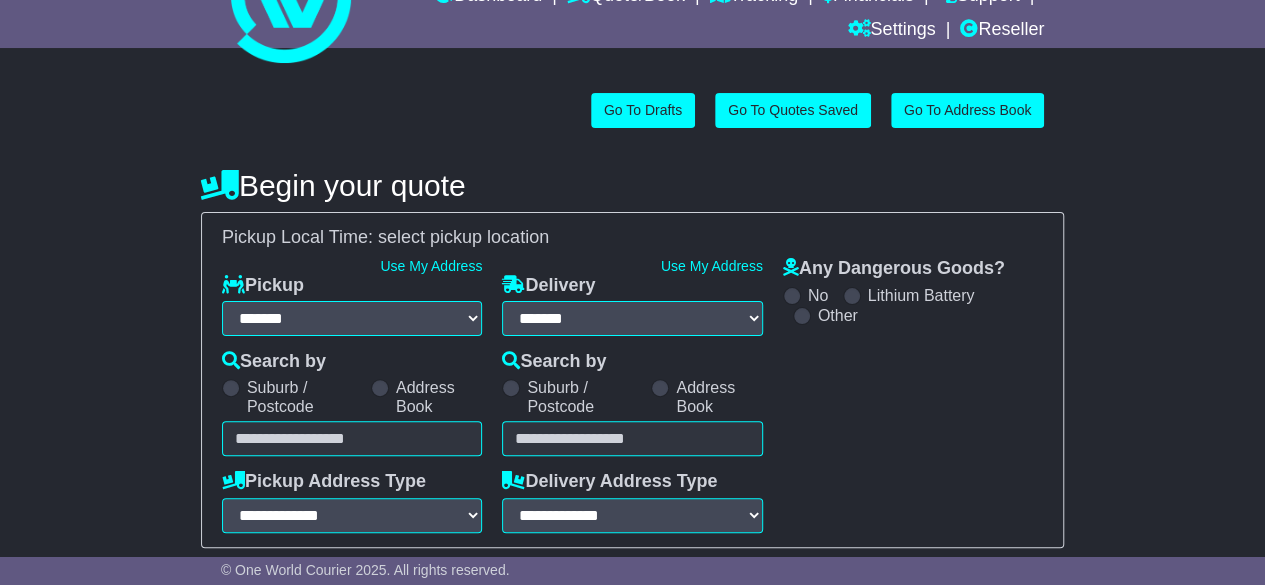 type on "****" 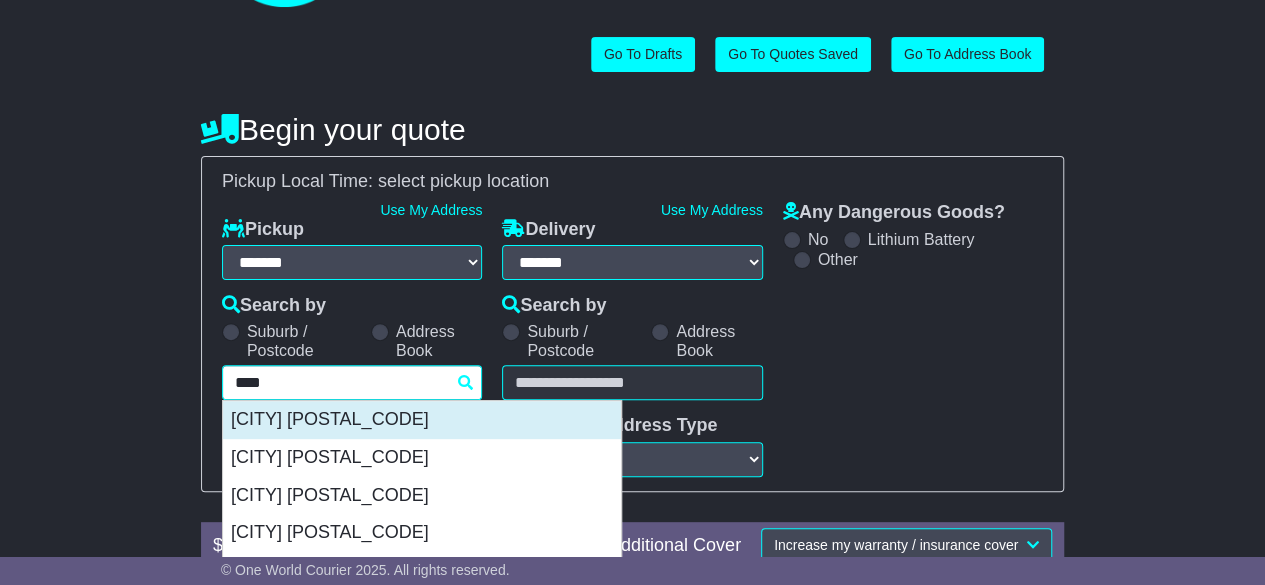 scroll, scrollTop: 200, scrollLeft: 0, axis: vertical 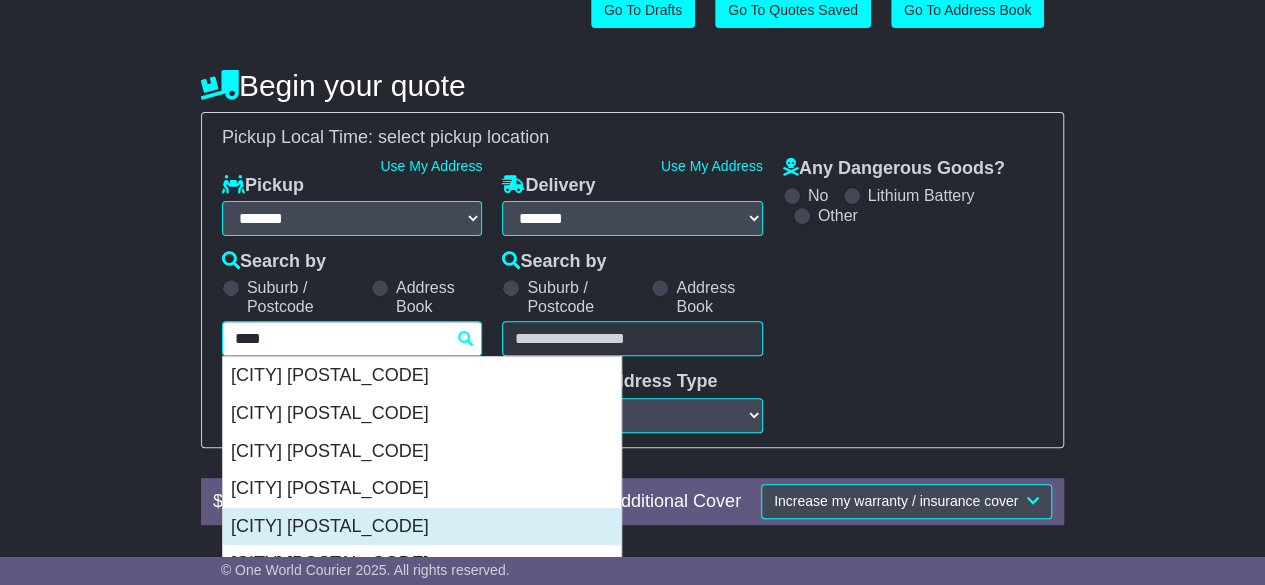 click on "CONDELL PARK 2200" at bounding box center [422, 527] 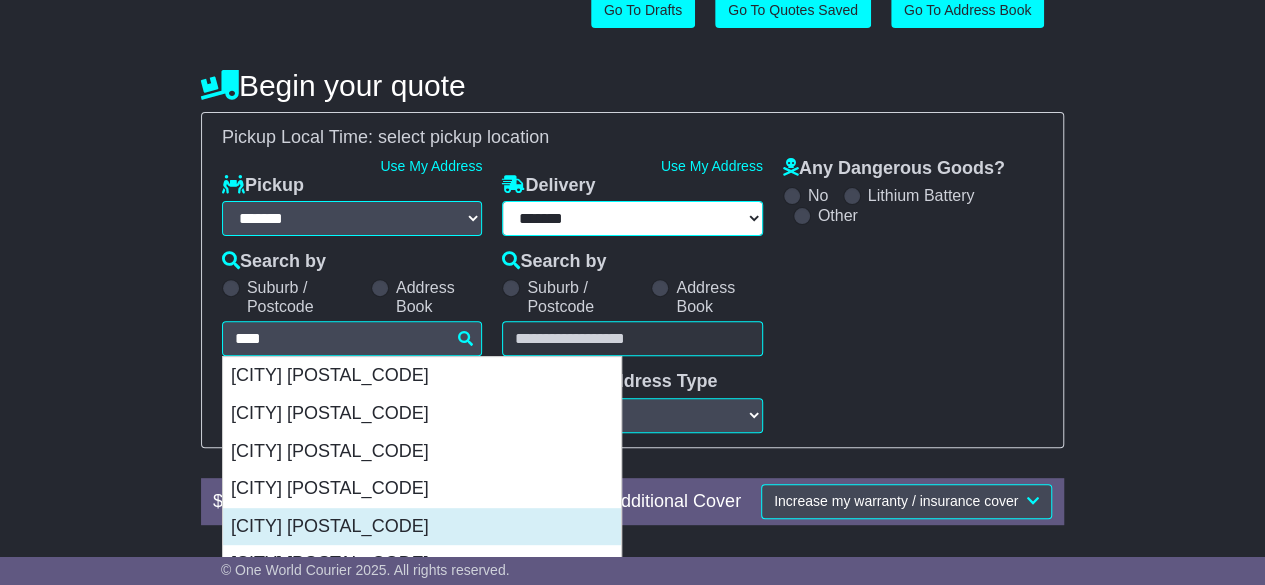 select 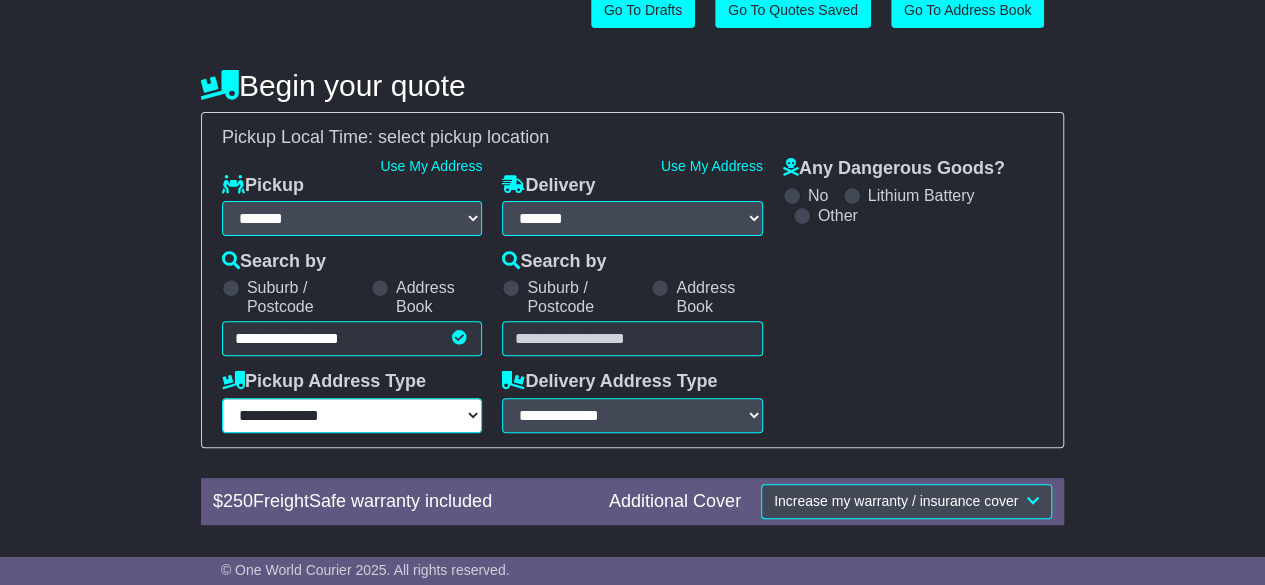 click on "**********" at bounding box center [352, 415] 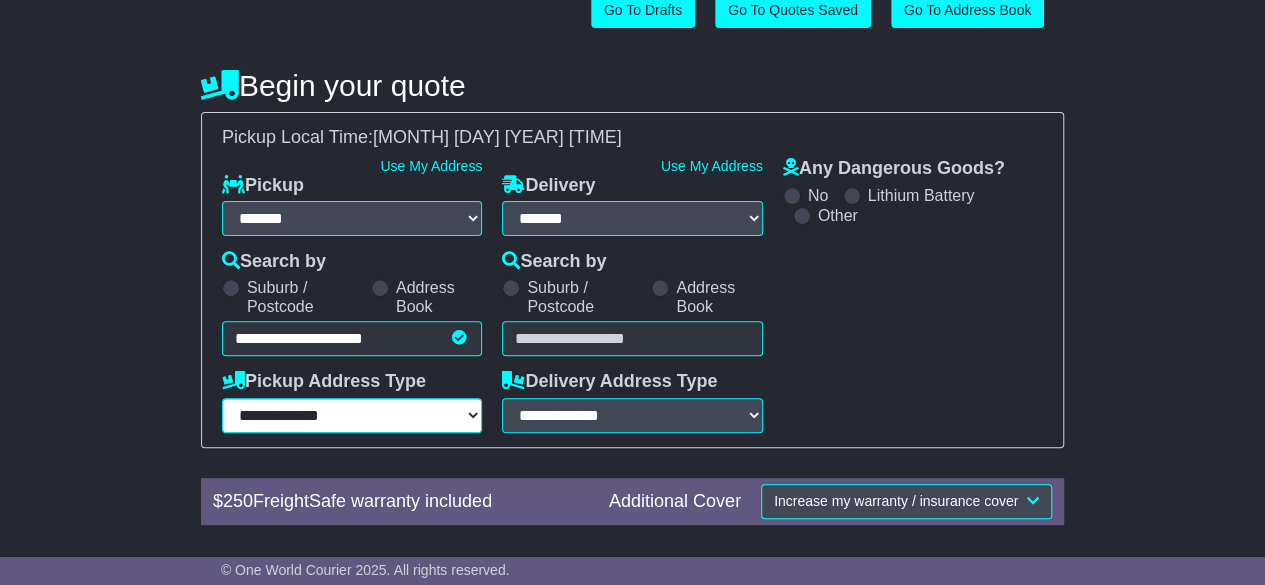 select on "**********" 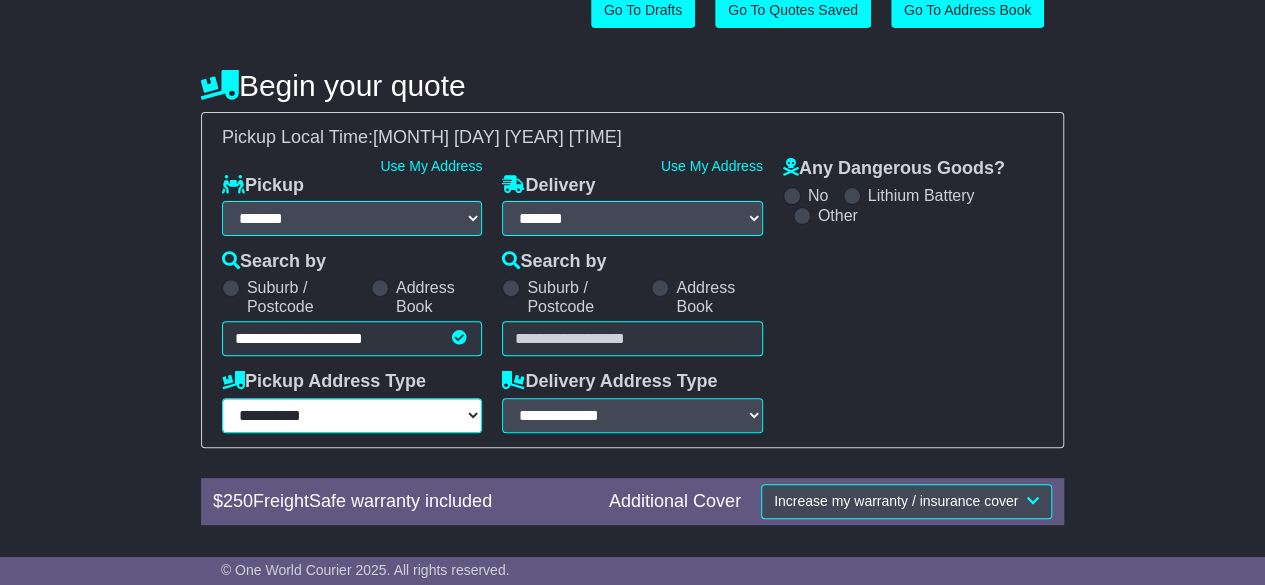 click on "**********" at bounding box center [352, 415] 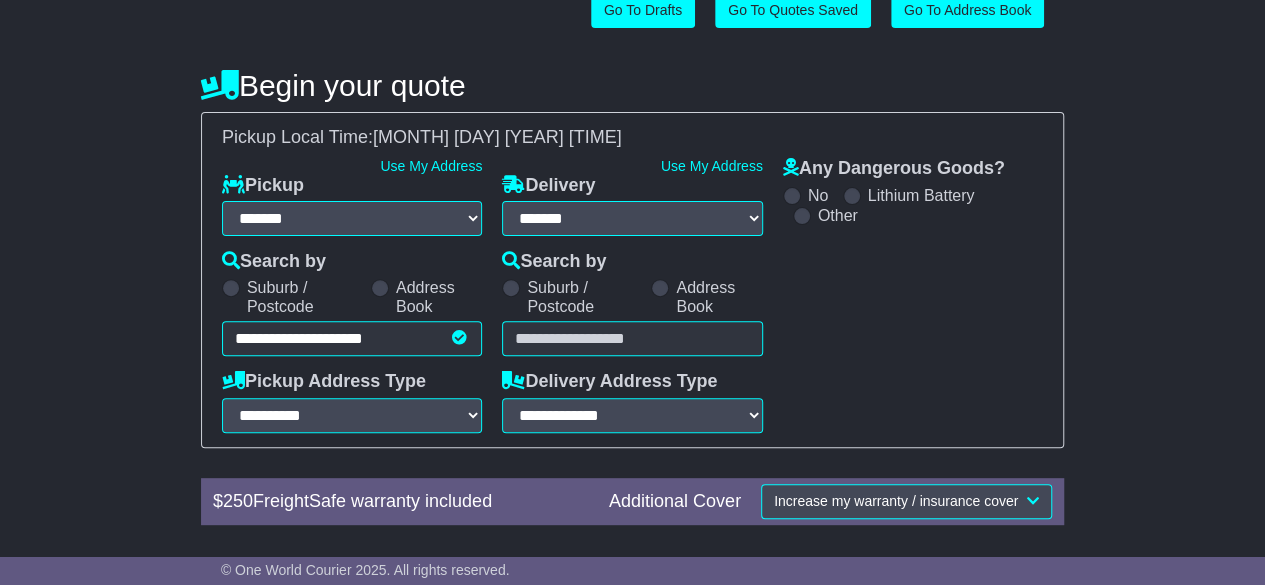 click at bounding box center [632, 338] 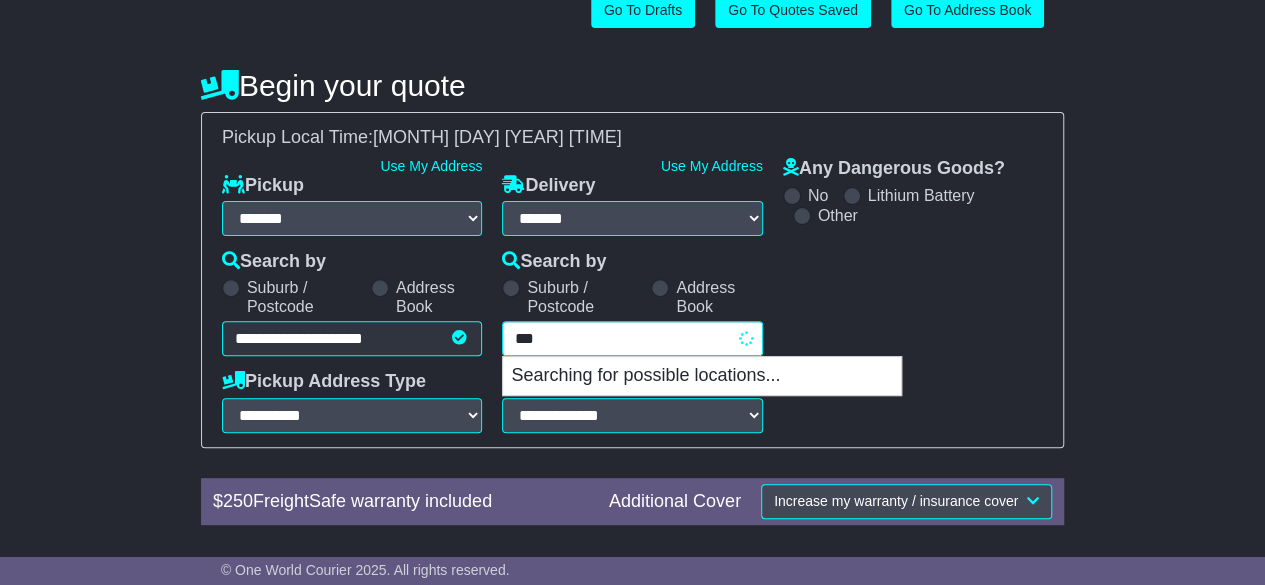 type on "****" 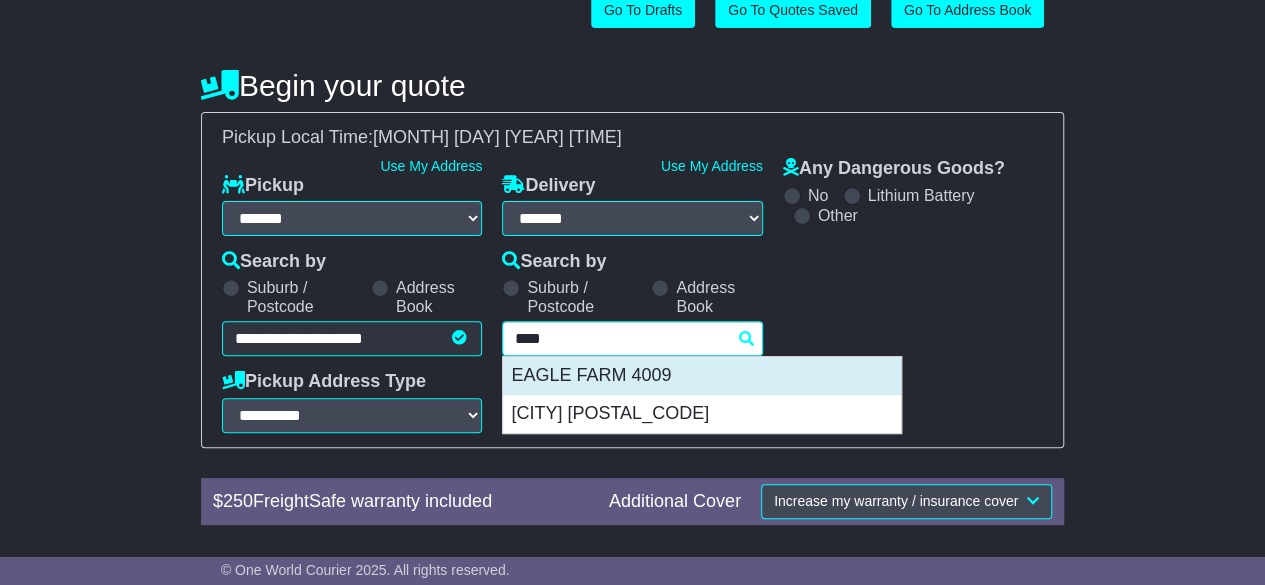 click on "EAGLE FARM 4009" at bounding box center (702, 376) 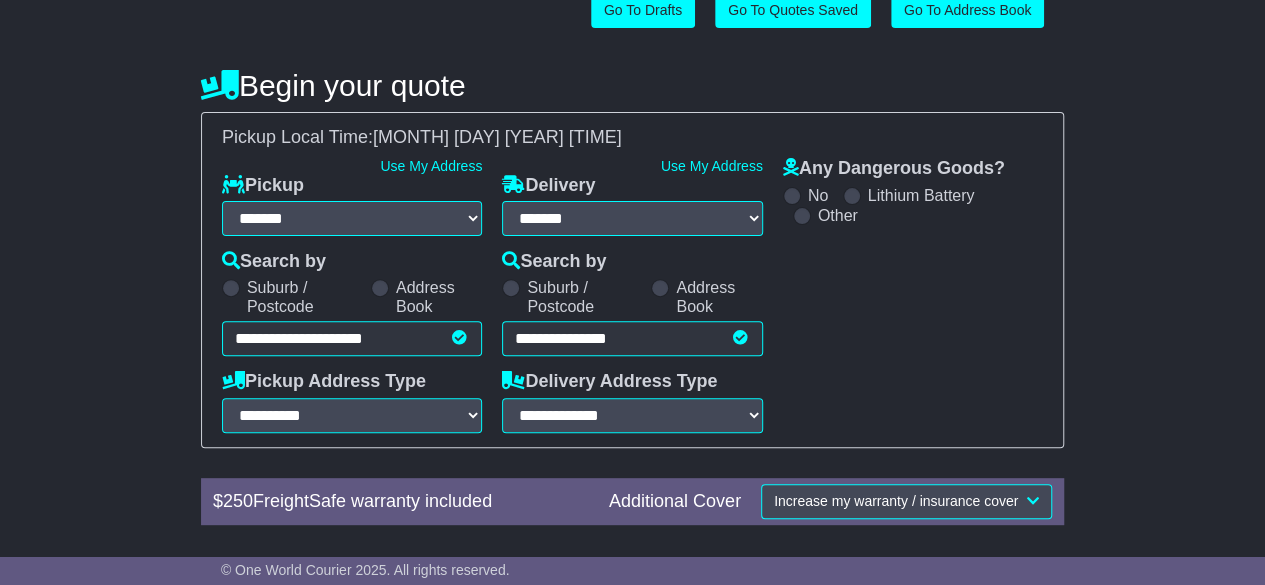 type on "**********" 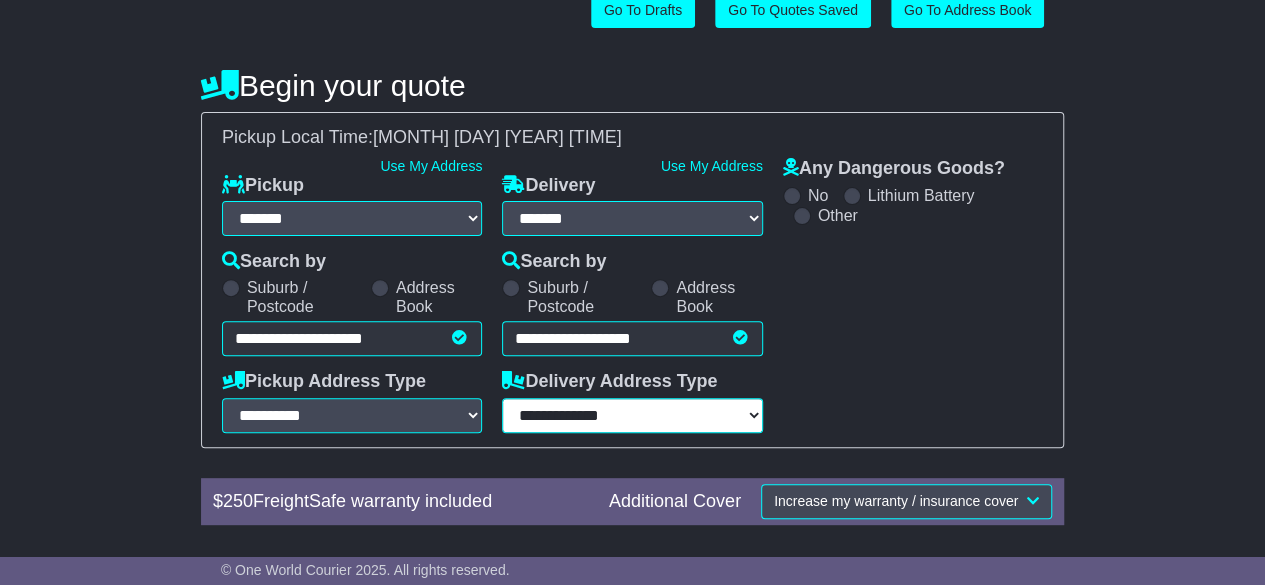 click on "**********" at bounding box center [632, 415] 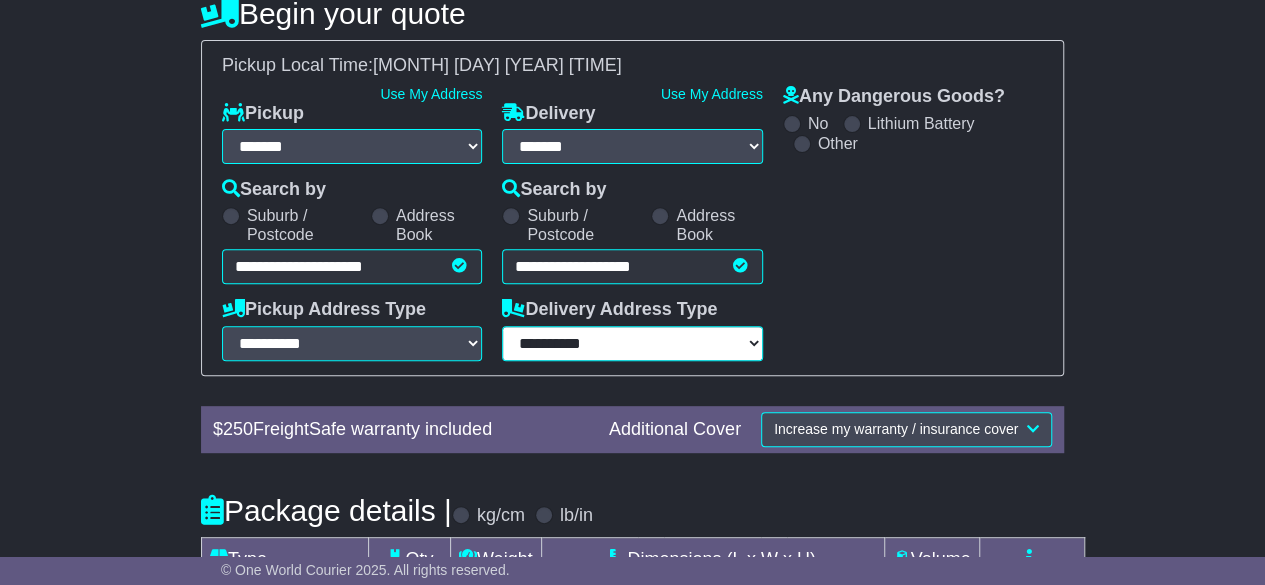 scroll, scrollTop: 476, scrollLeft: 0, axis: vertical 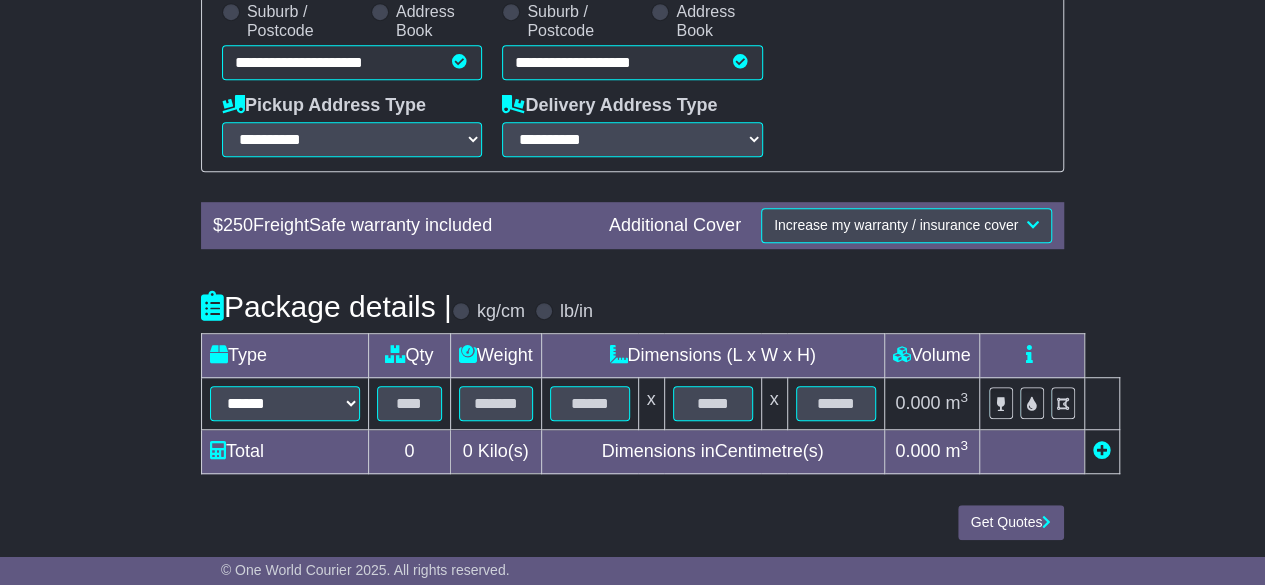 click at bounding box center [1102, 450] 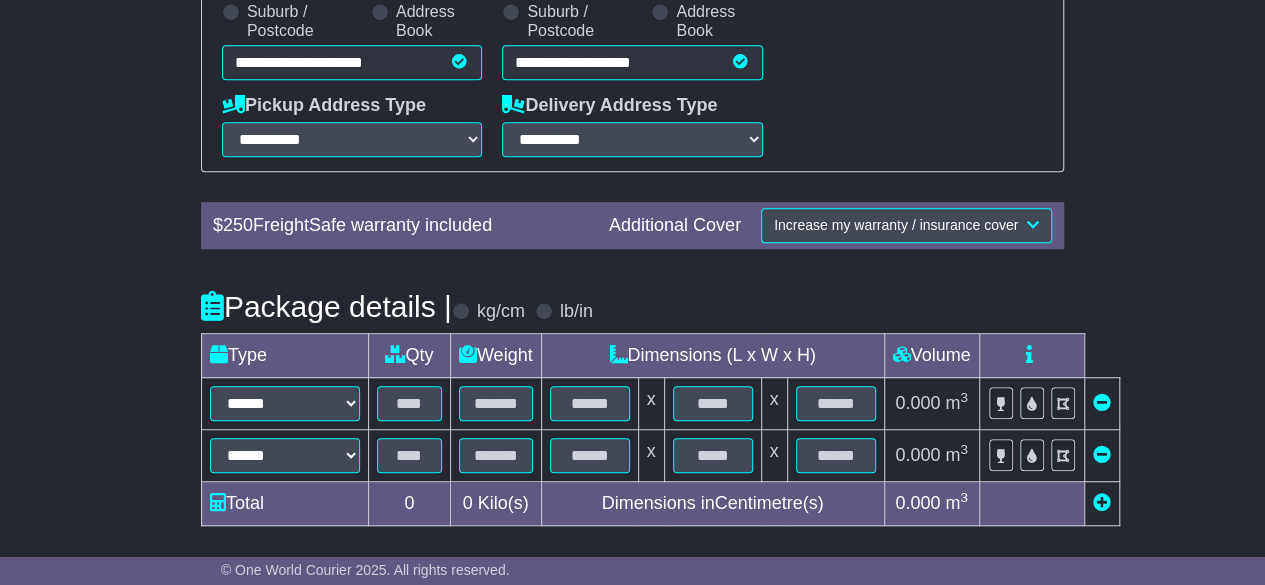click at bounding box center [1102, 502] 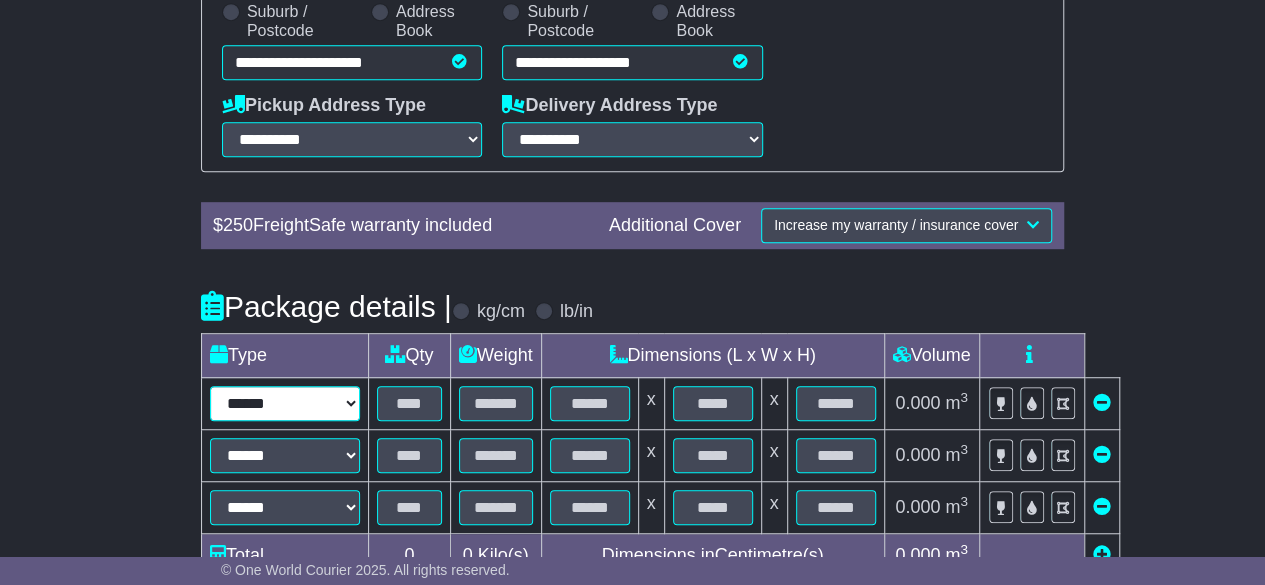click on "****** ****** *** ******** ***** **** **** ****** *** *******" at bounding box center (285, 403) 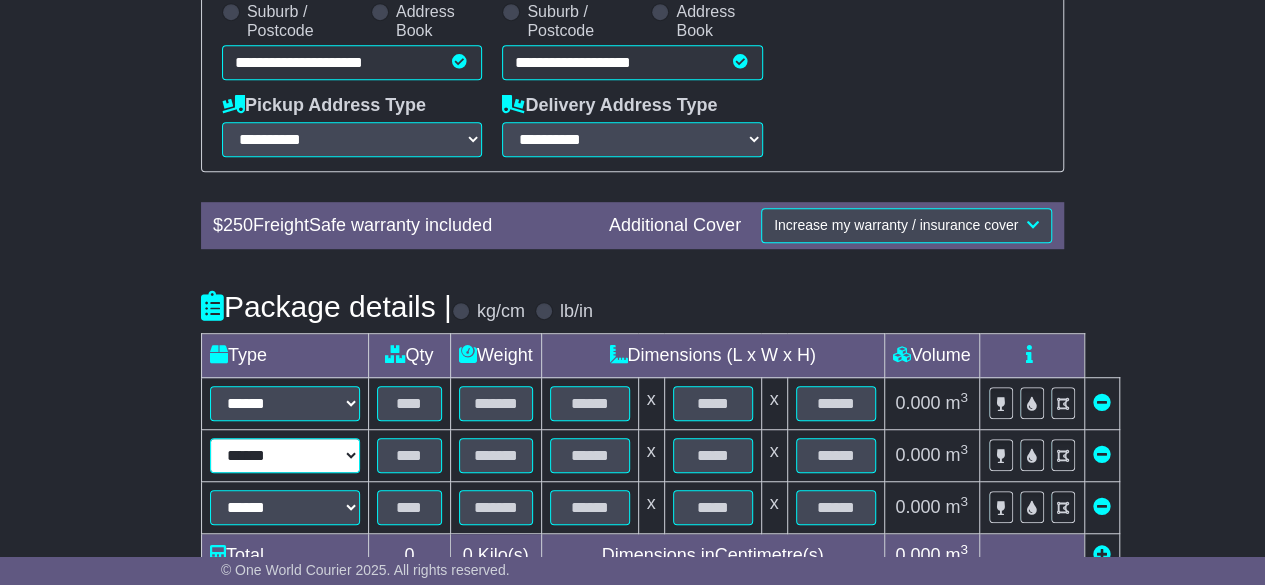 click on "****** ****** *** ******** ***** **** **** ****** *** *******" at bounding box center (285, 455) 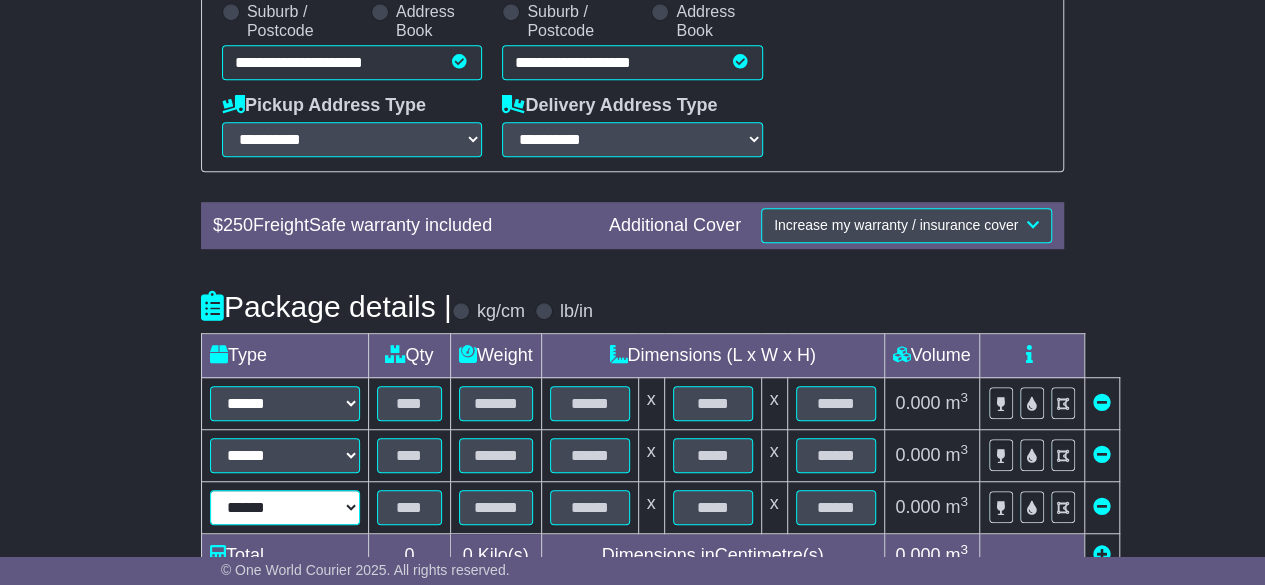 click on "****** ****** *** ******** ***** **** **** ****** *** *******" at bounding box center [285, 507] 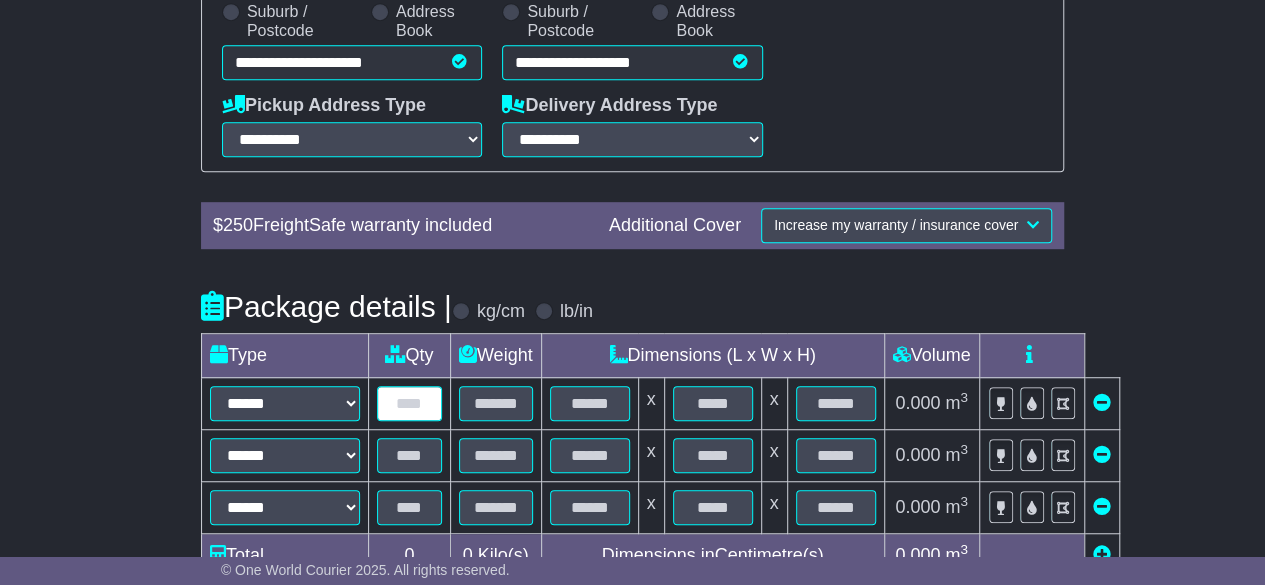 click at bounding box center (409, 403) 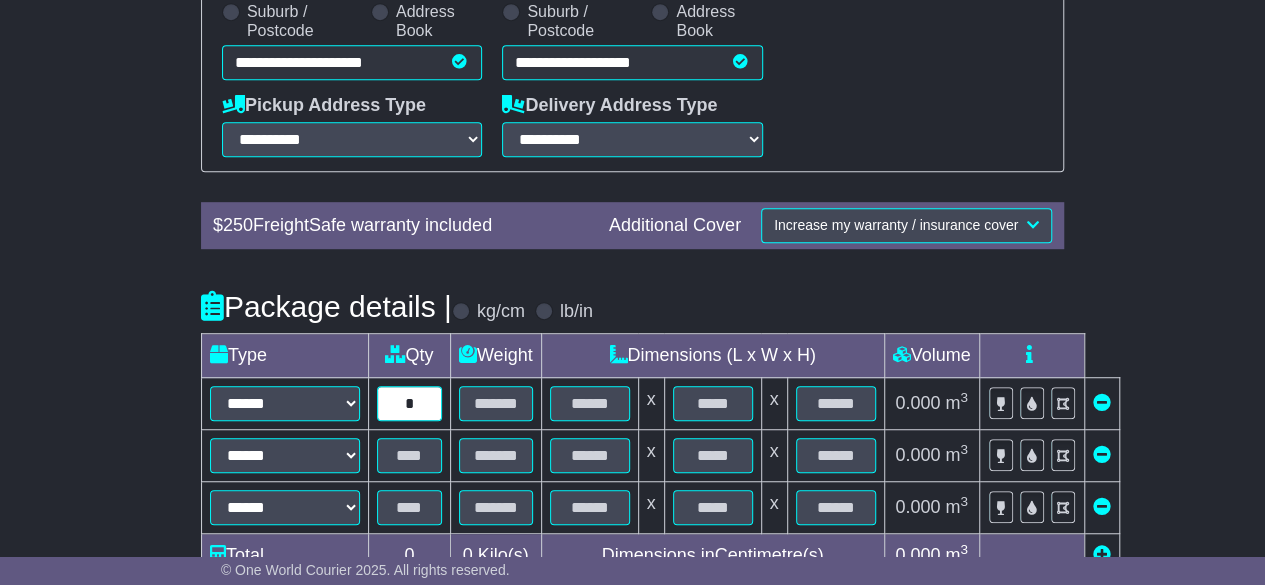 type on "*" 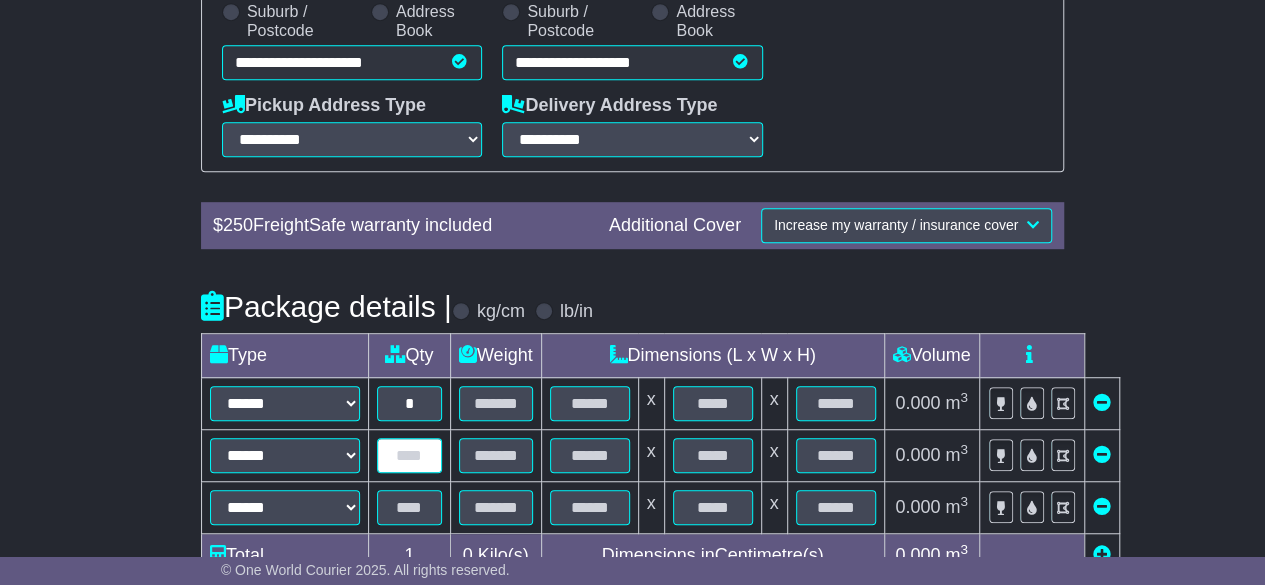 click at bounding box center (409, 455) 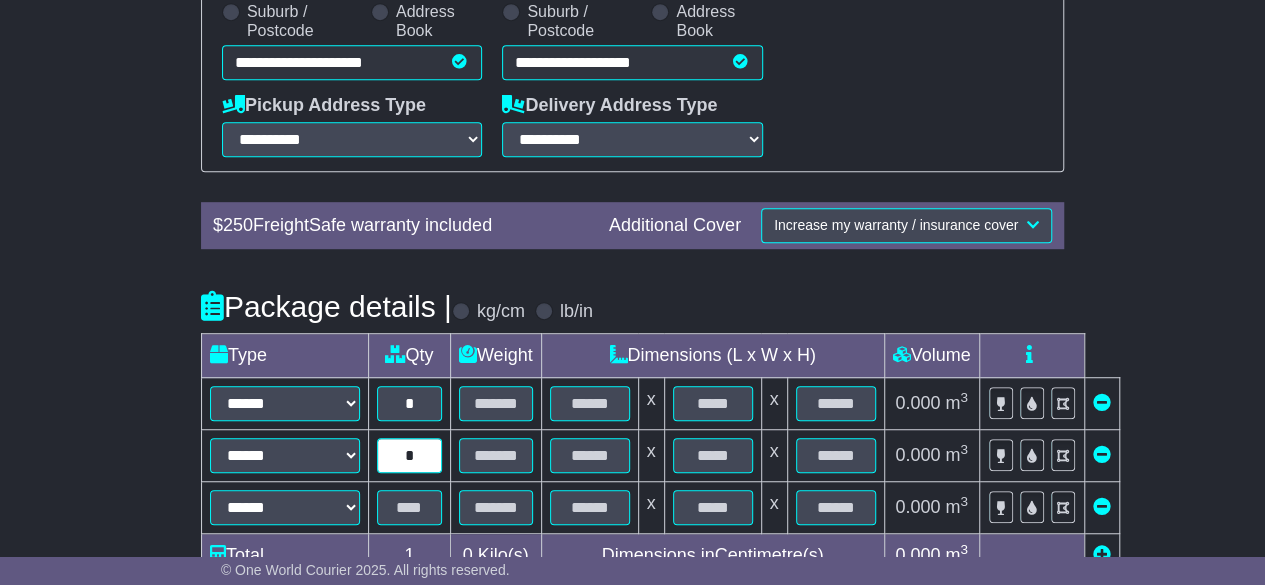 type on "*" 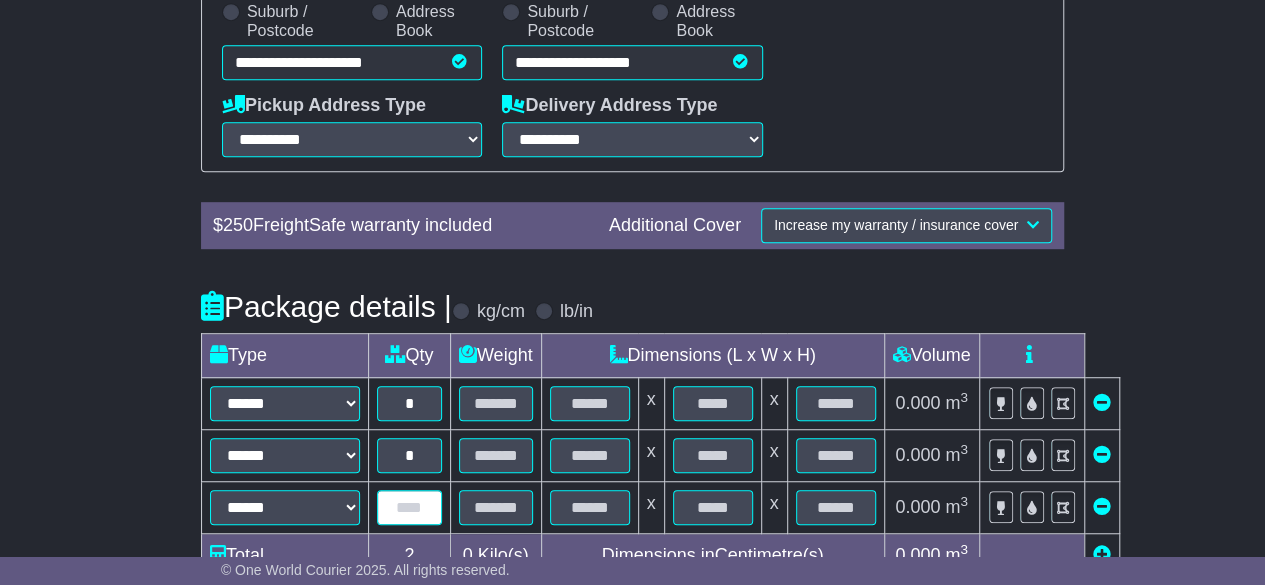 click at bounding box center [409, 507] 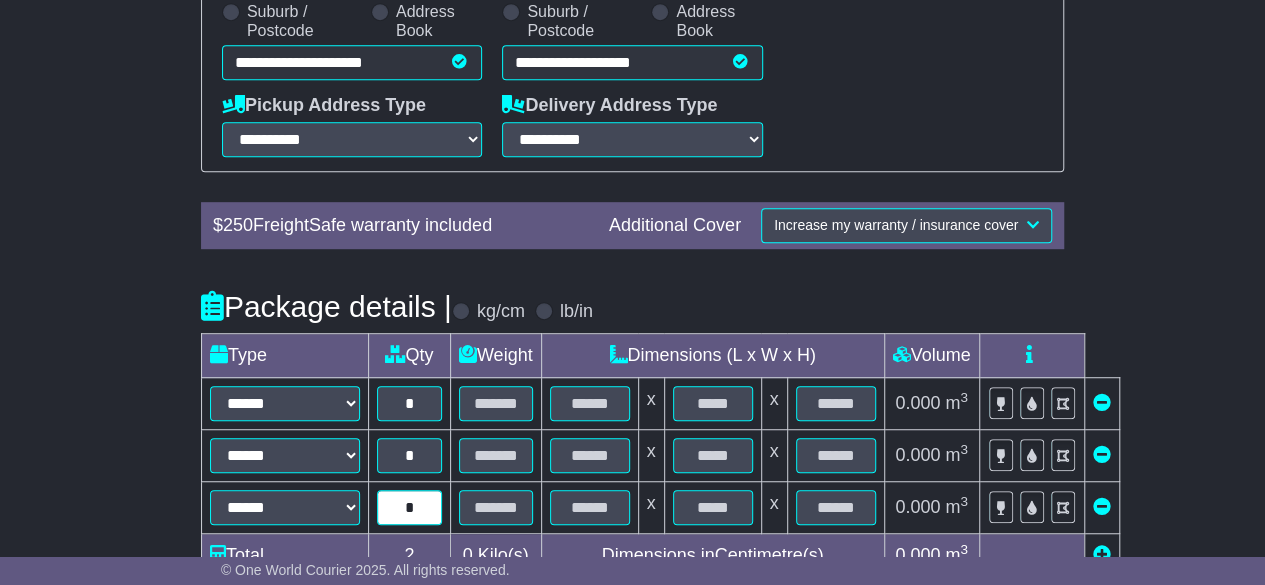 type on "*" 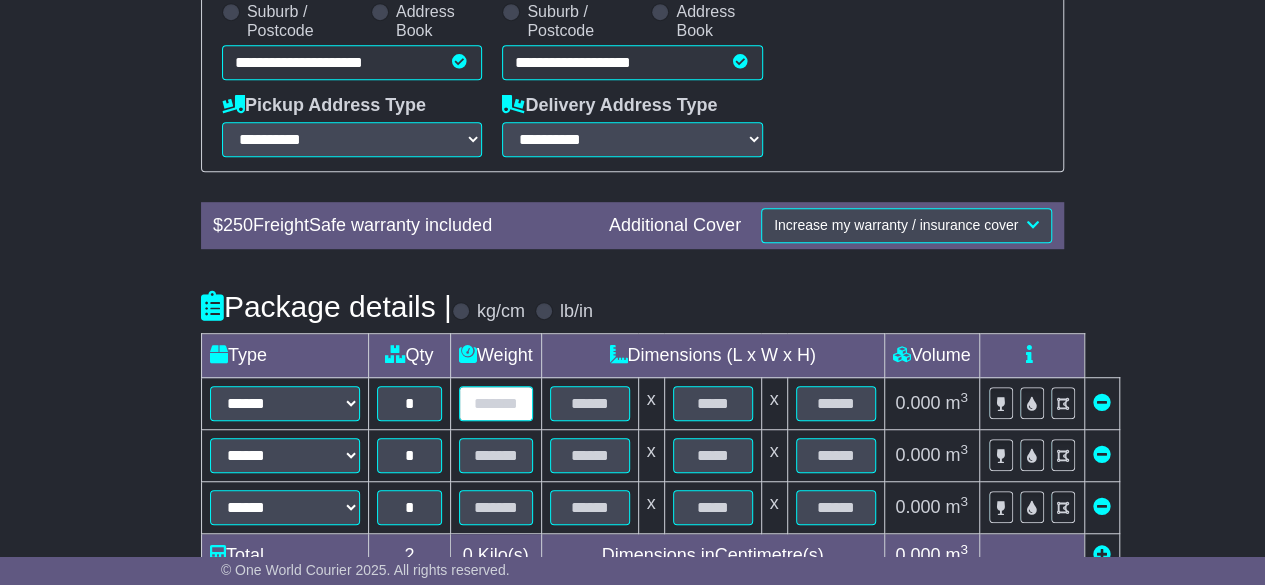 click at bounding box center [496, 403] 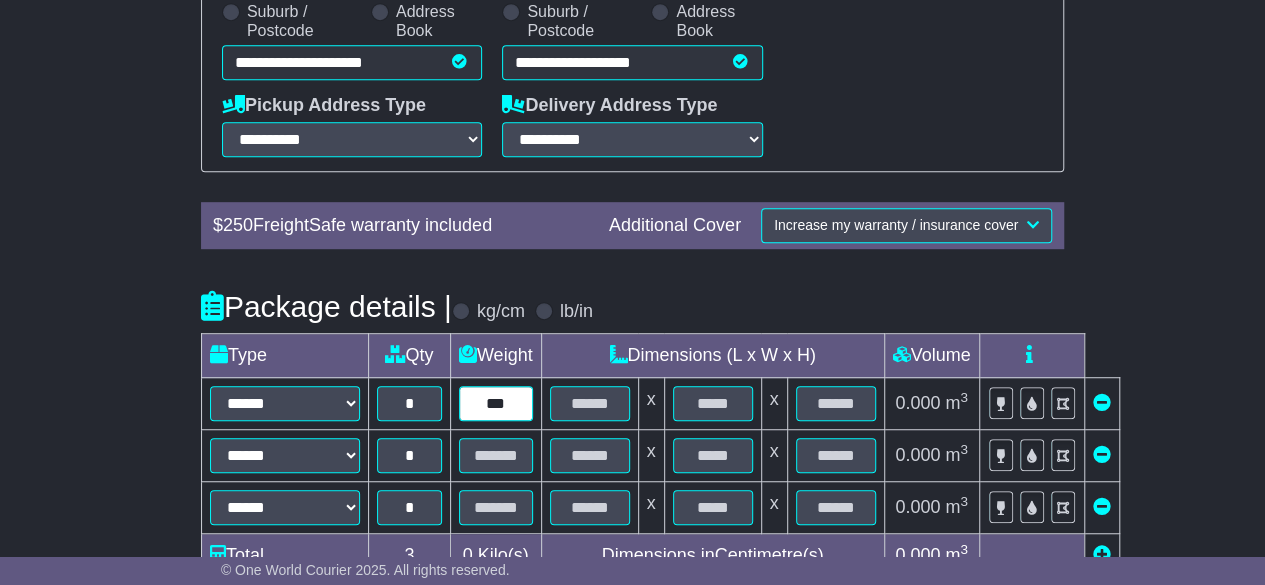 drag, startPoint x: 518, startPoint y: 399, endPoint x: 360, endPoint y: 382, distance: 158.91193 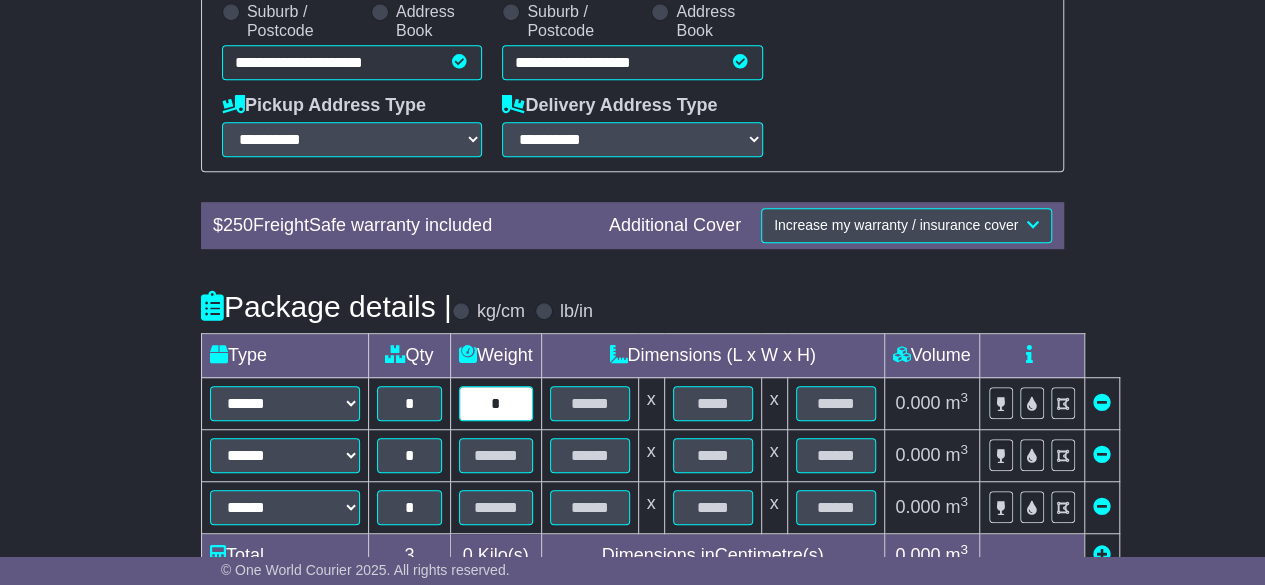type on "*" 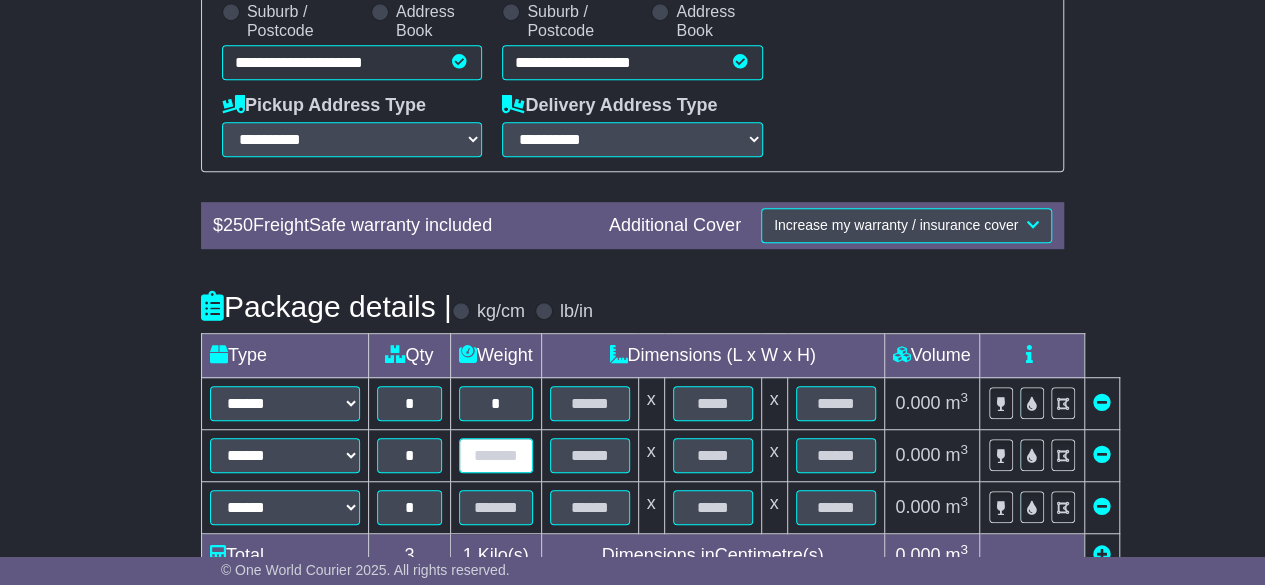 click at bounding box center [496, 455] 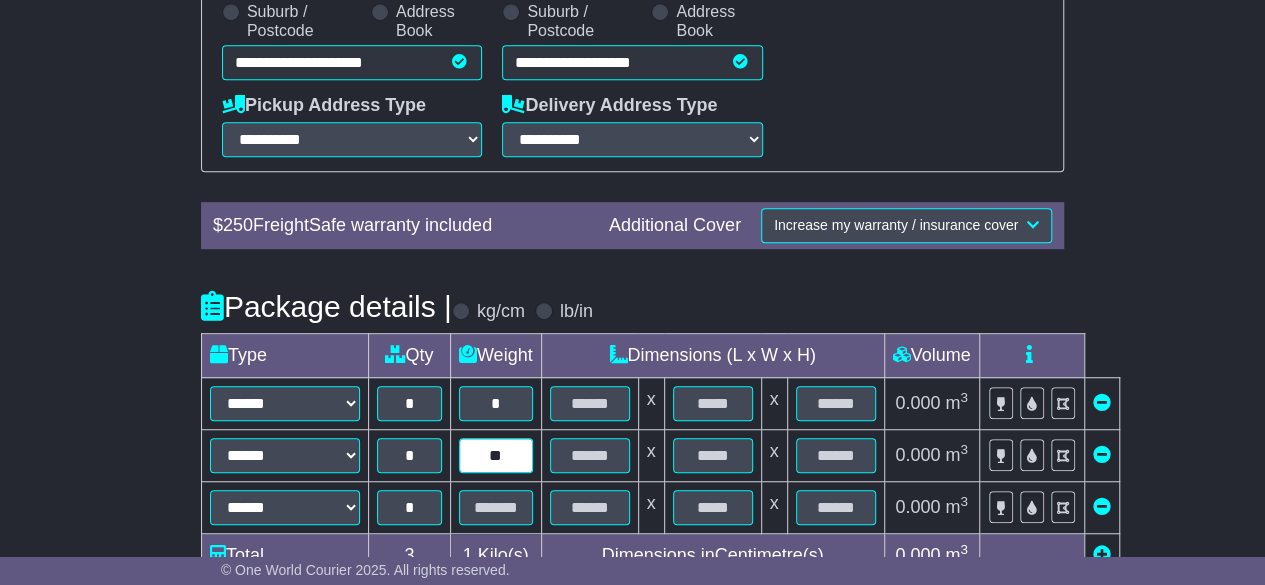 type on "**" 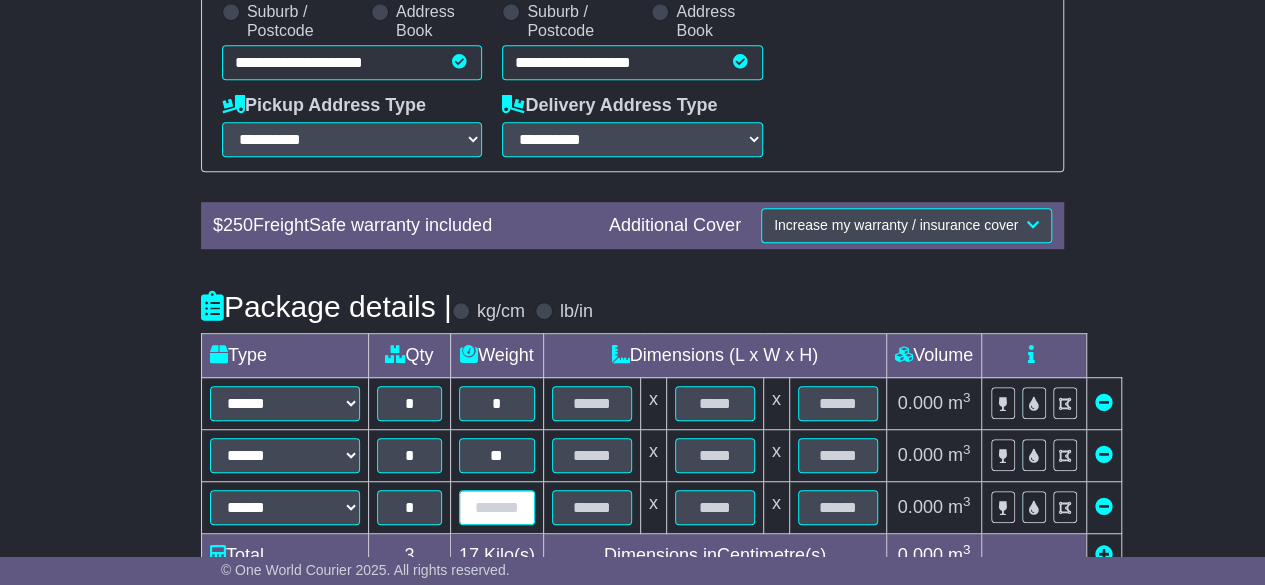 click at bounding box center [497, 507] 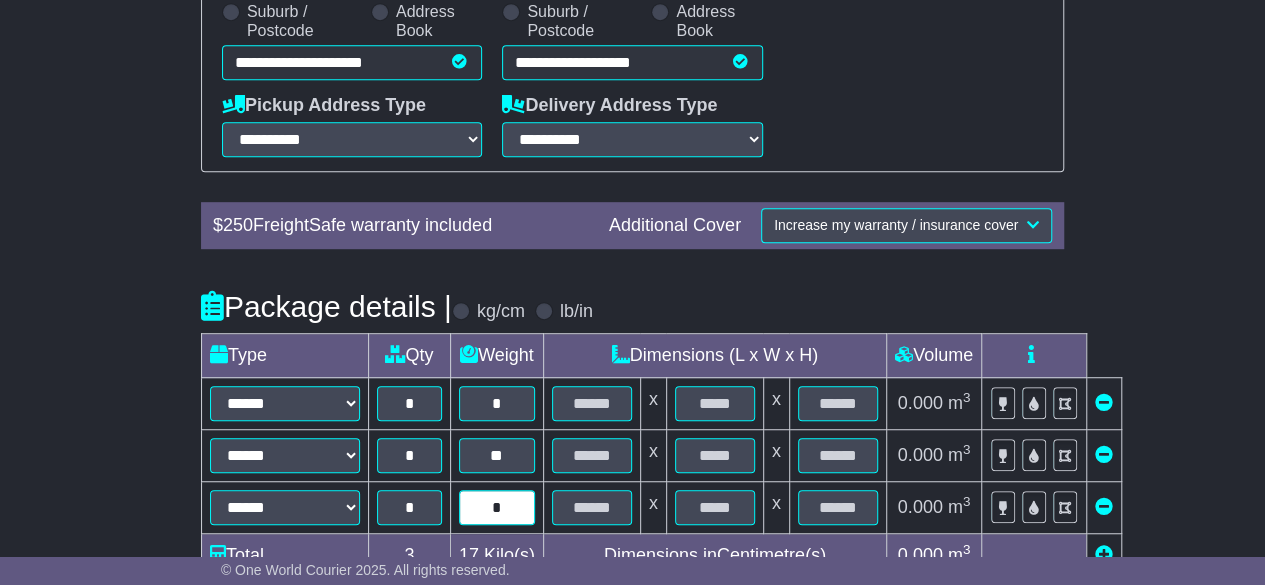 type on "*" 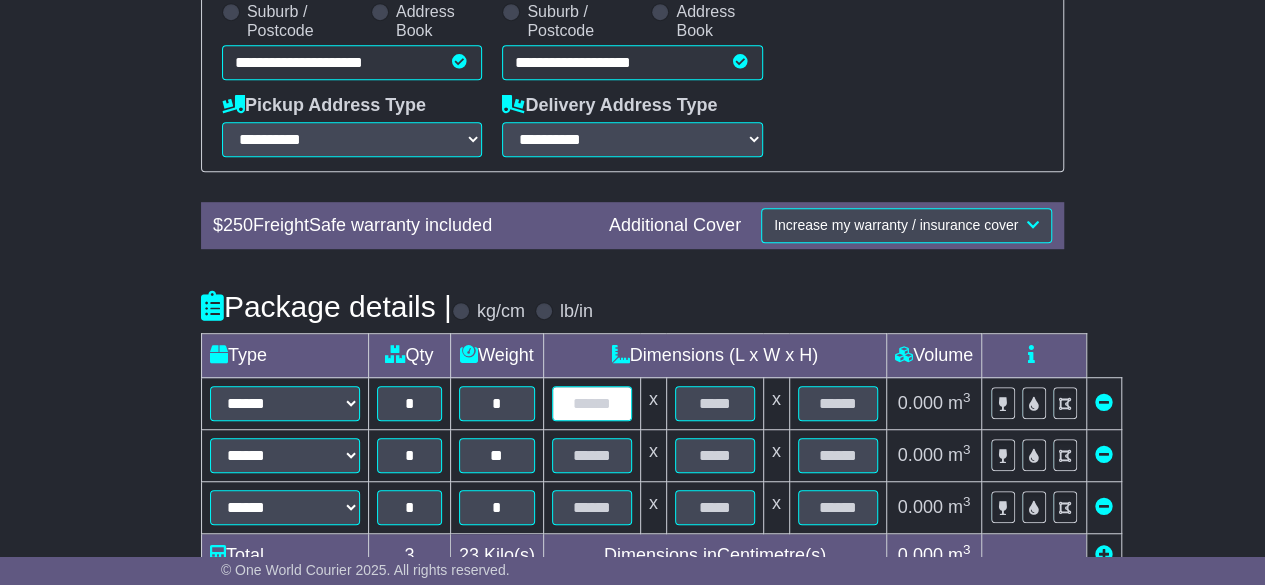 click at bounding box center (592, 403) 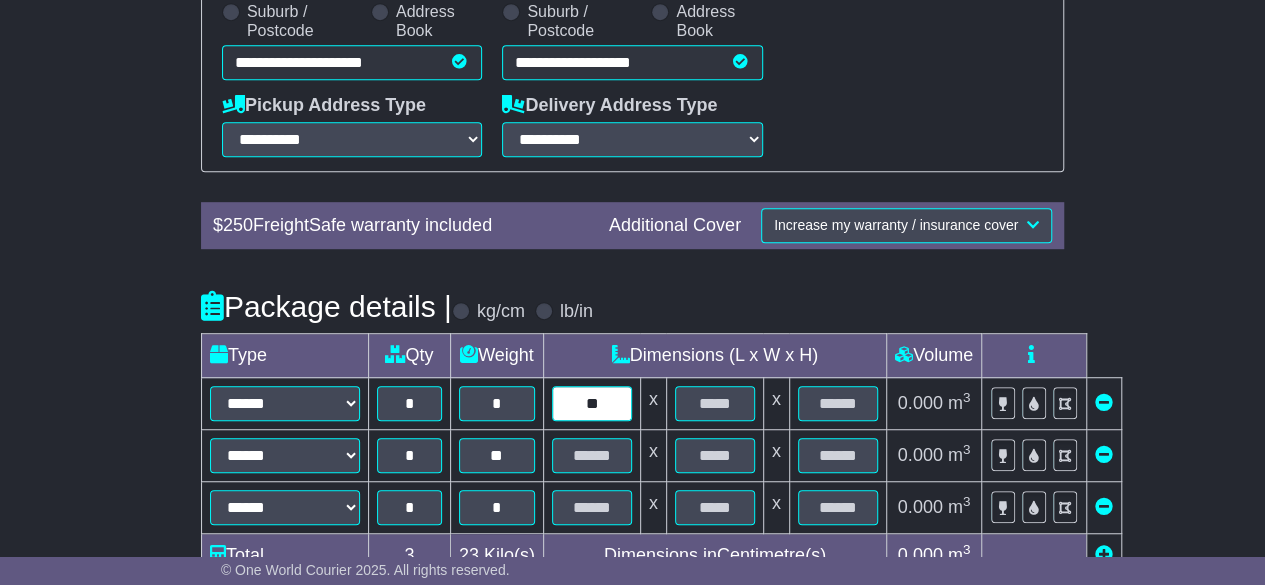 type on "**" 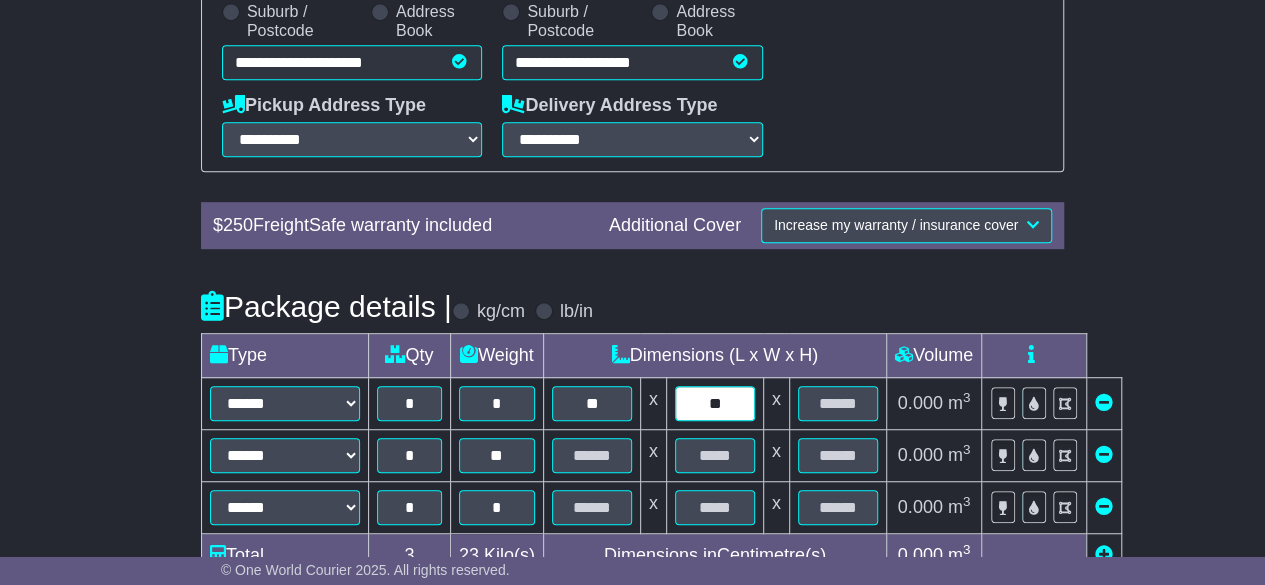 type on "**" 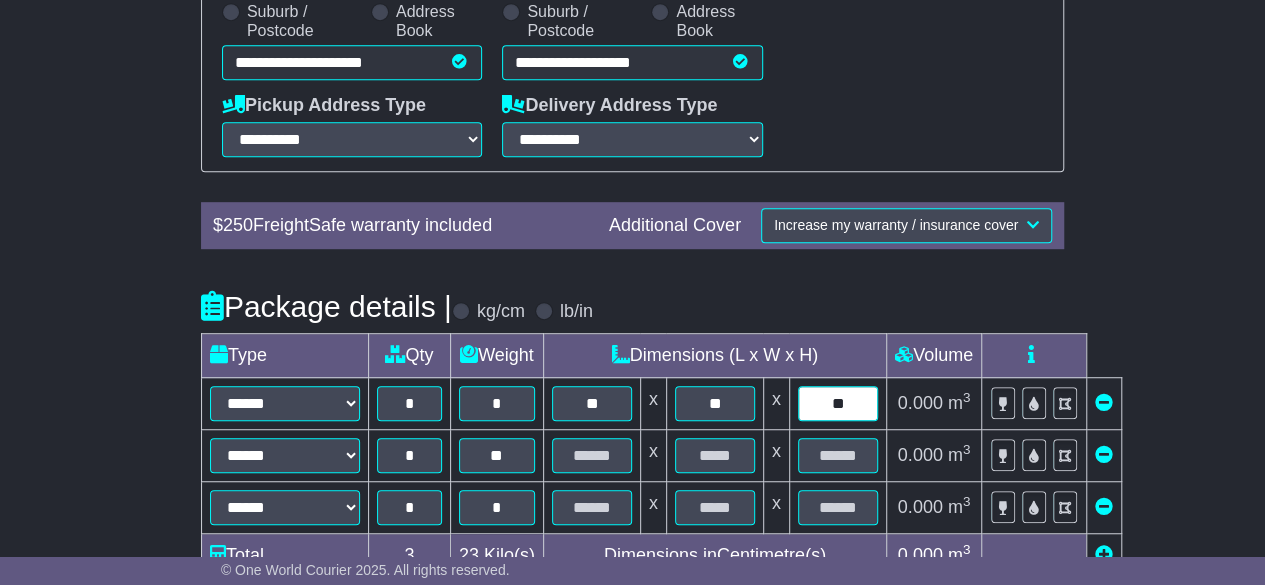 type on "**" 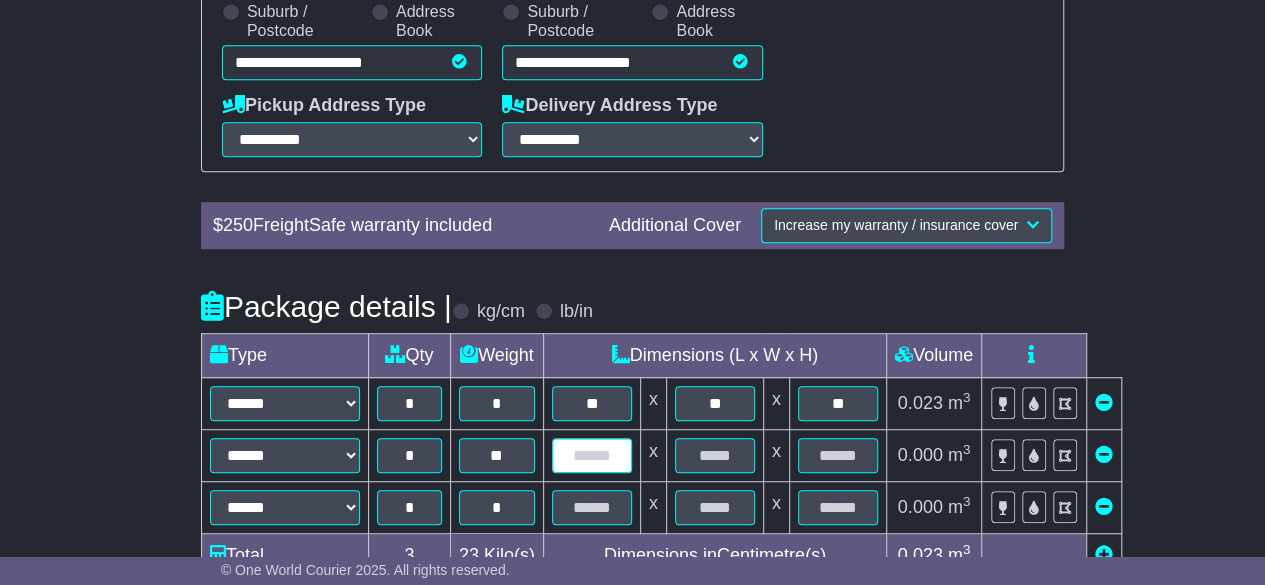 click at bounding box center (592, 455) 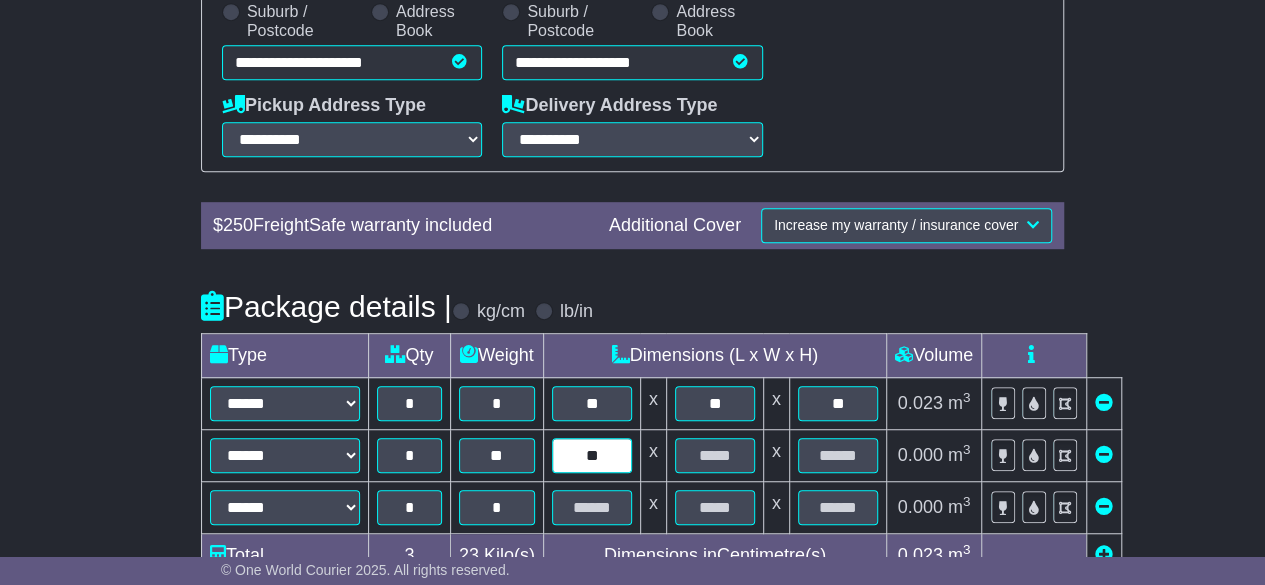 type on "**" 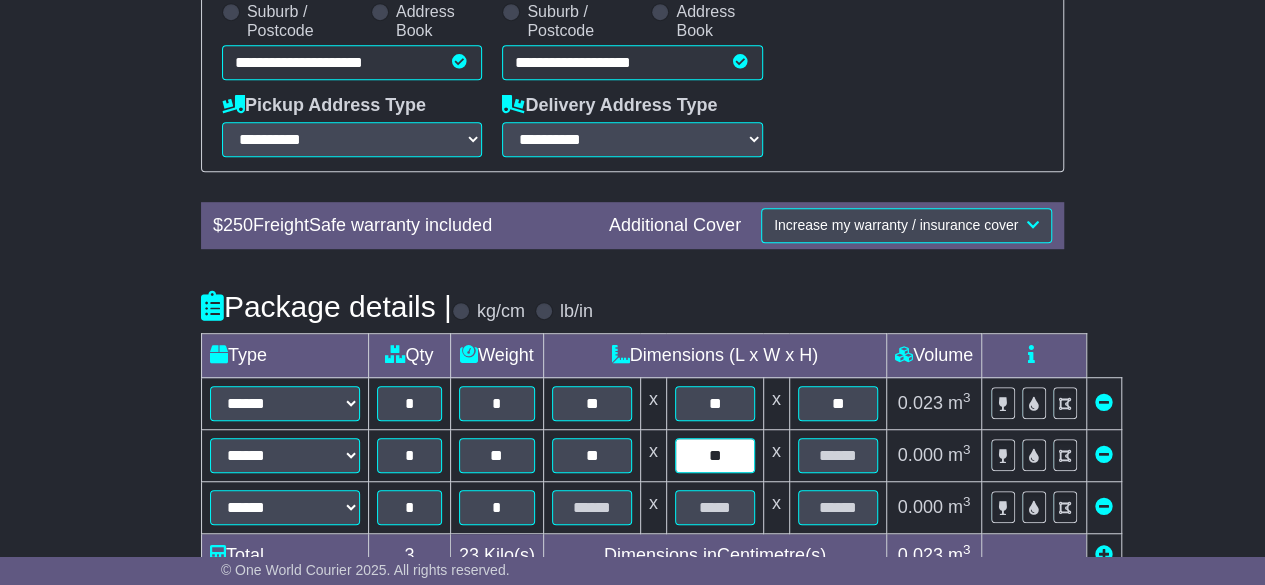 type on "**" 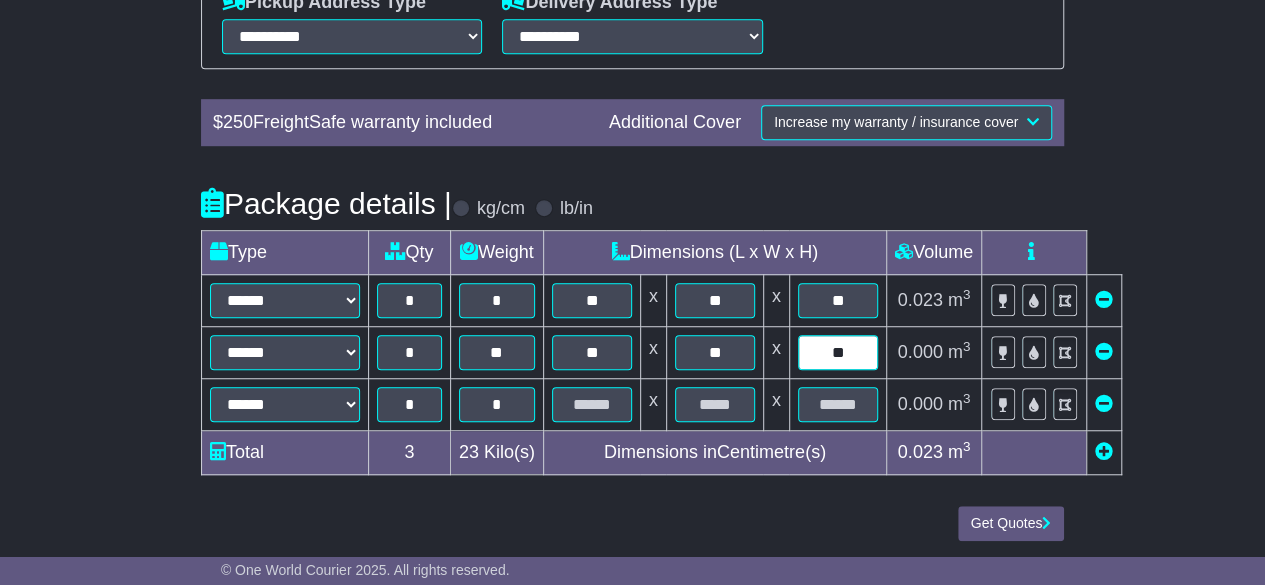 scroll, scrollTop: 580, scrollLeft: 0, axis: vertical 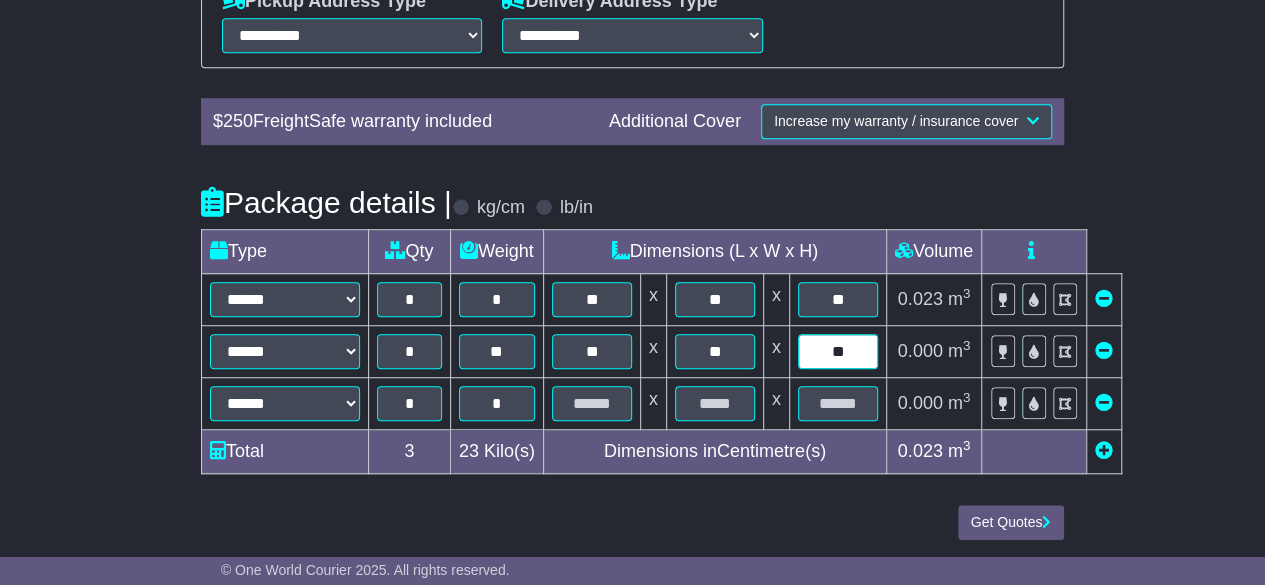 drag, startPoint x: 860, startPoint y: 351, endPoint x: 818, endPoint y: 349, distance: 42.047592 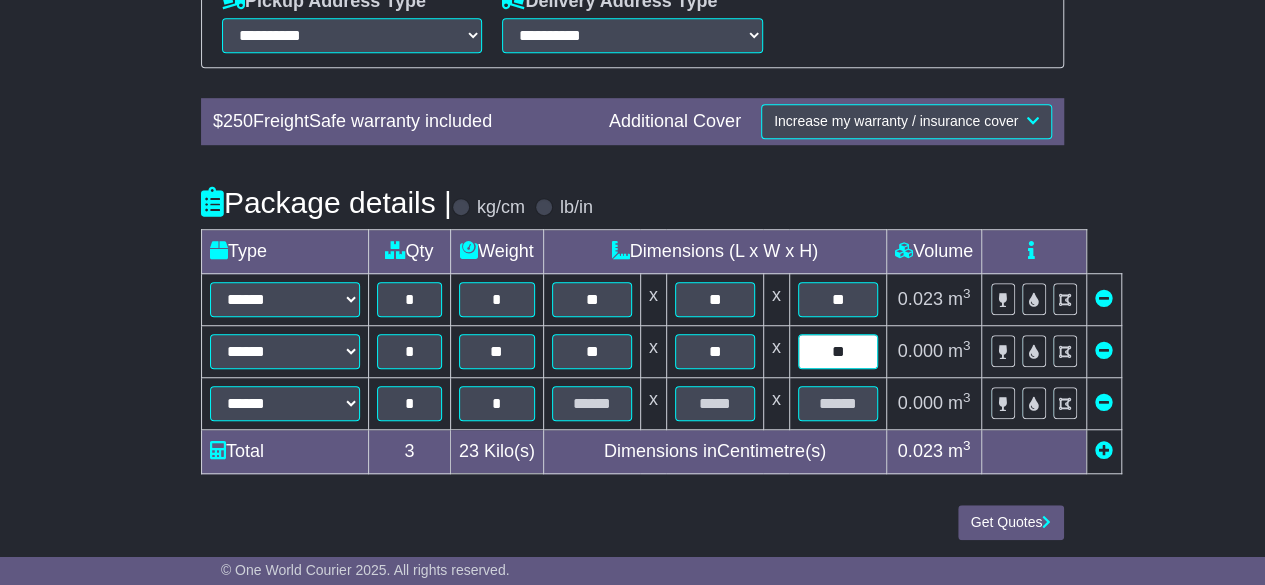 click on "**" at bounding box center [838, 351] 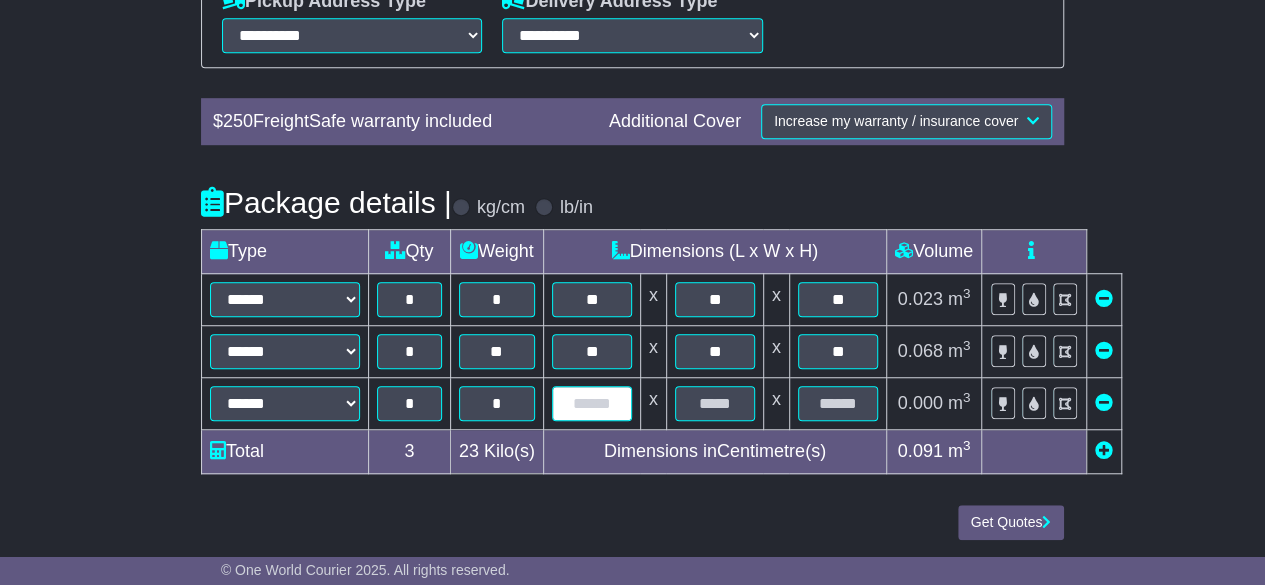 click at bounding box center (592, 403) 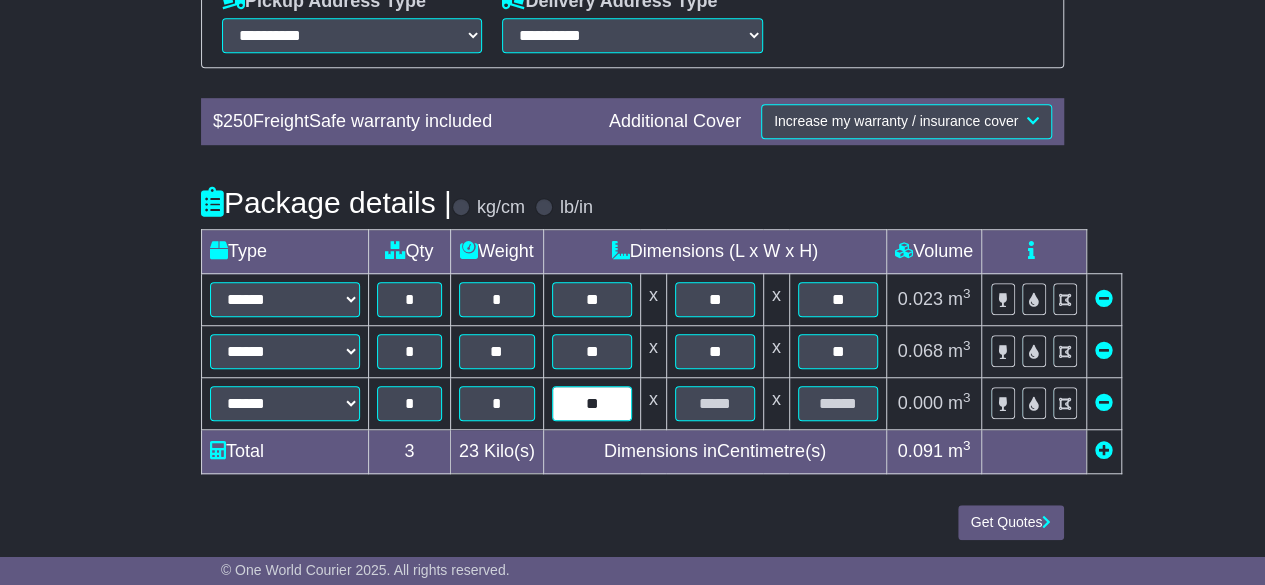 type on "**" 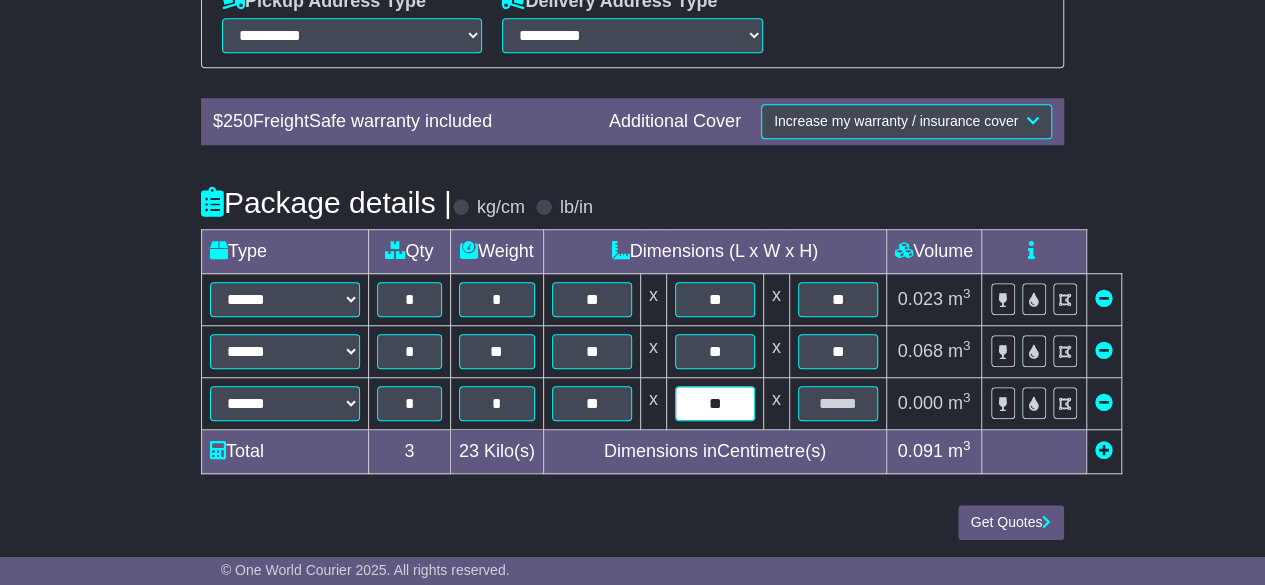 type on "**" 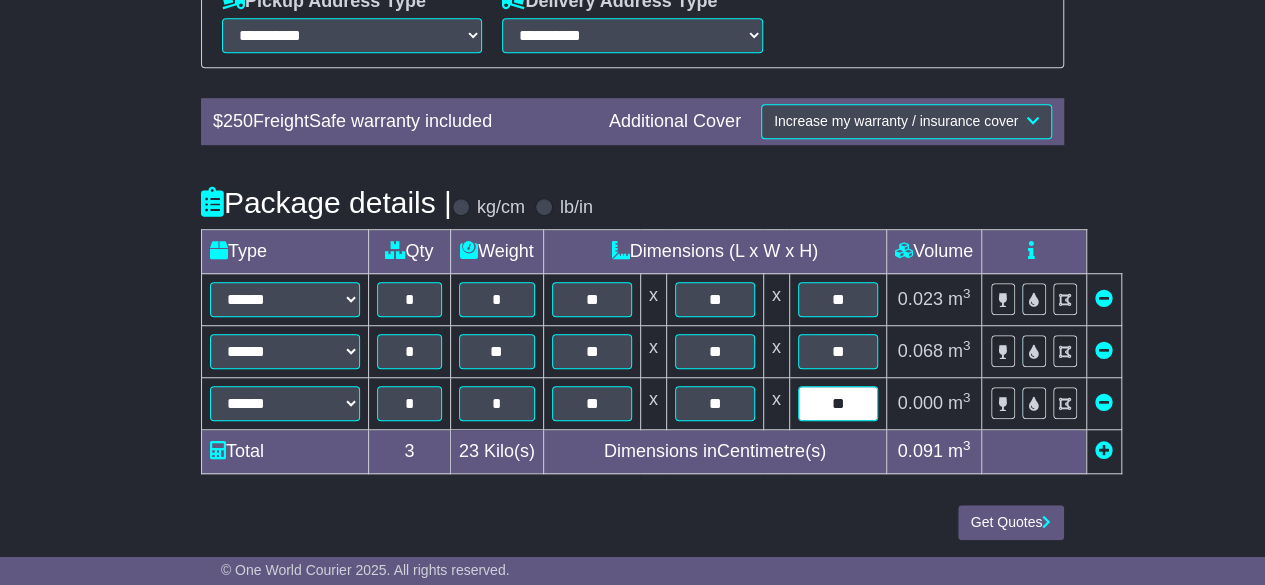 type on "**" 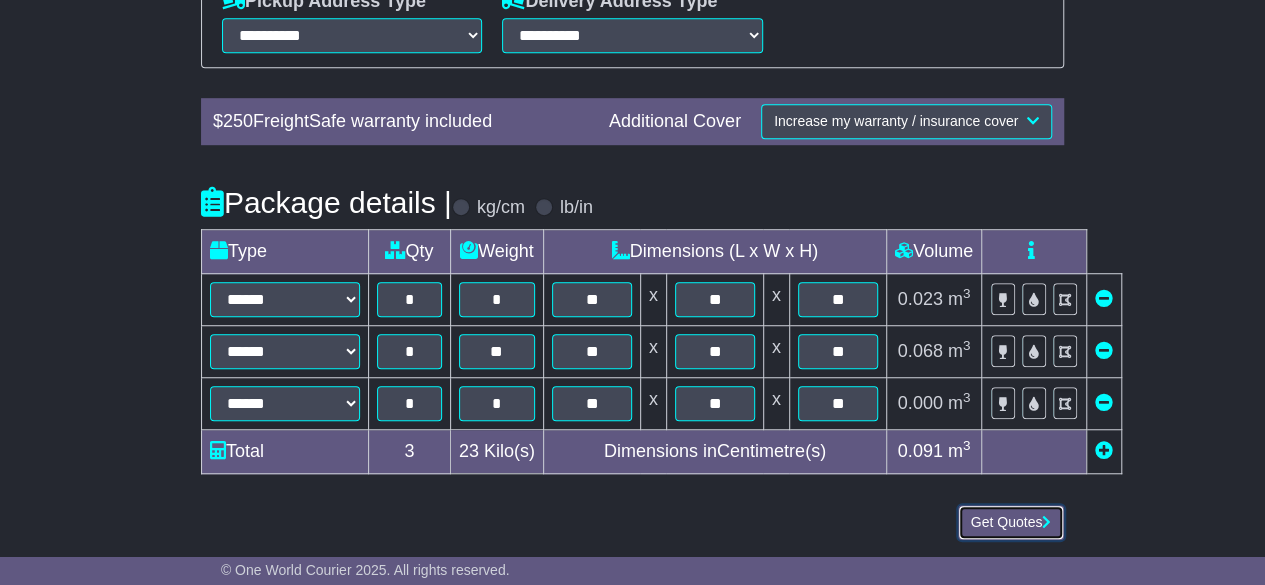 type 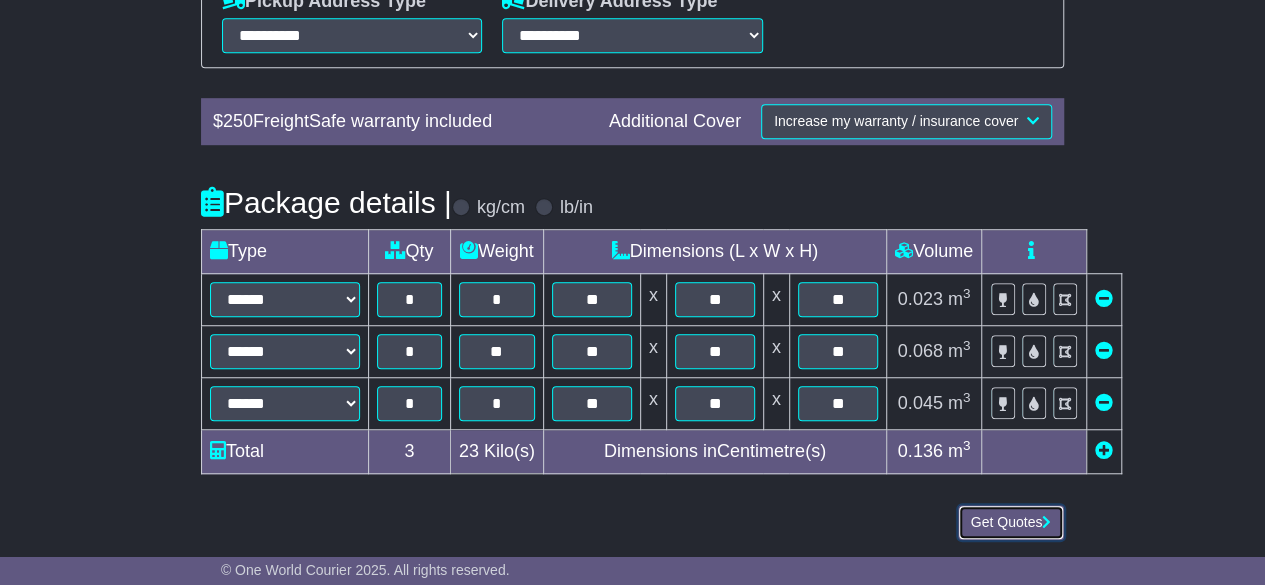 click on "Get Quotes" at bounding box center [1011, 522] 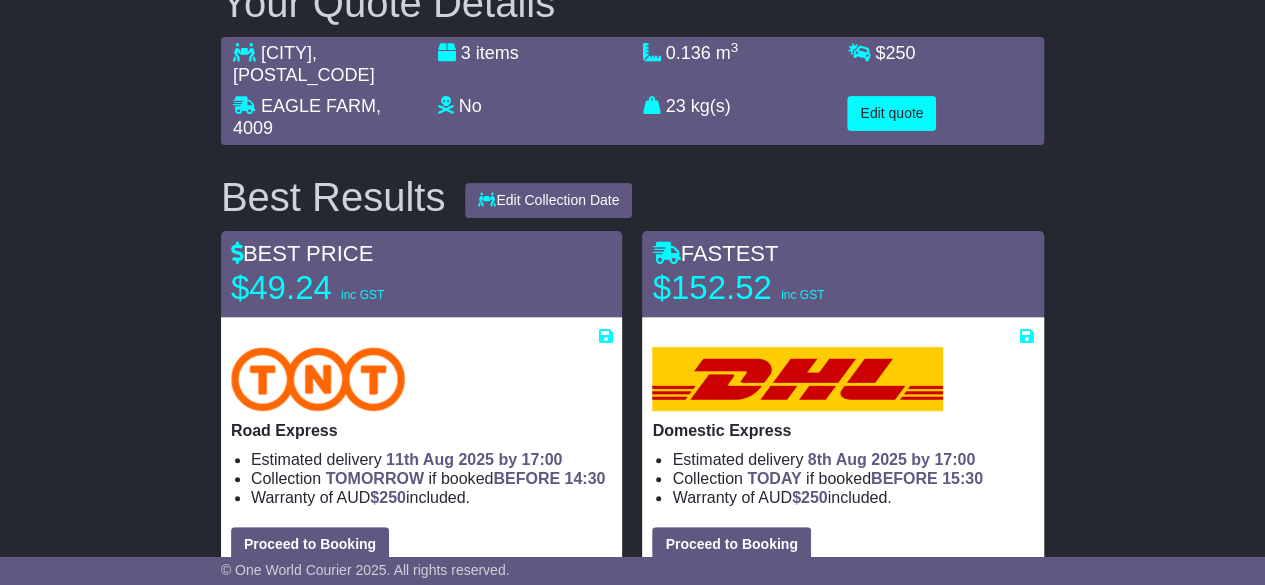 scroll, scrollTop: 300, scrollLeft: 0, axis: vertical 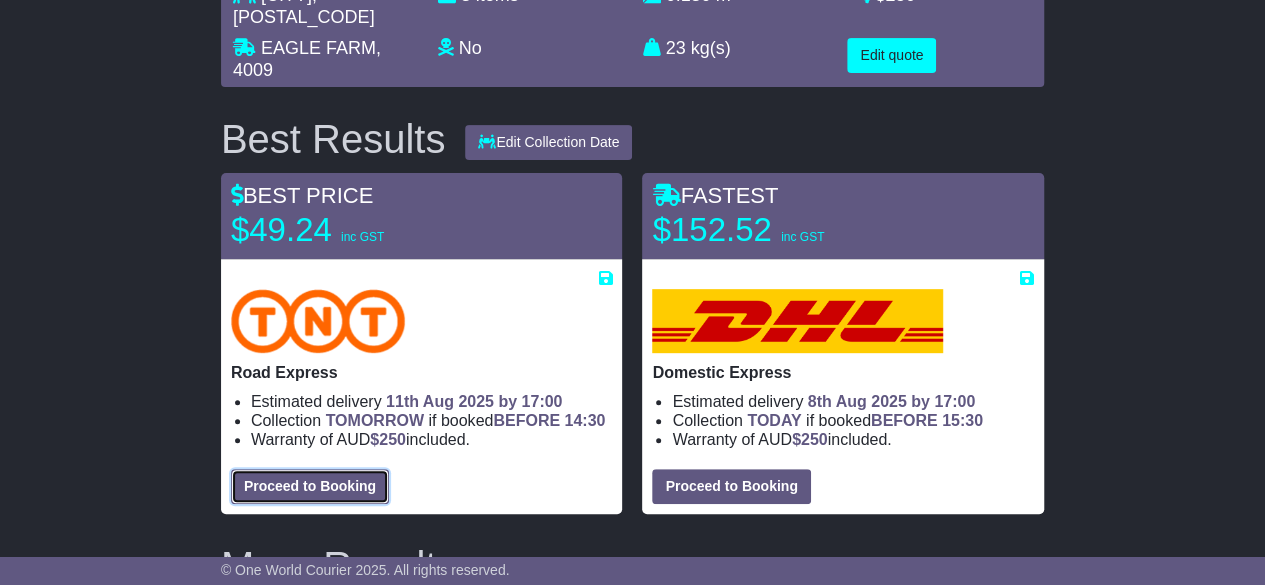 click on "Proceed to Booking" at bounding box center (310, 486) 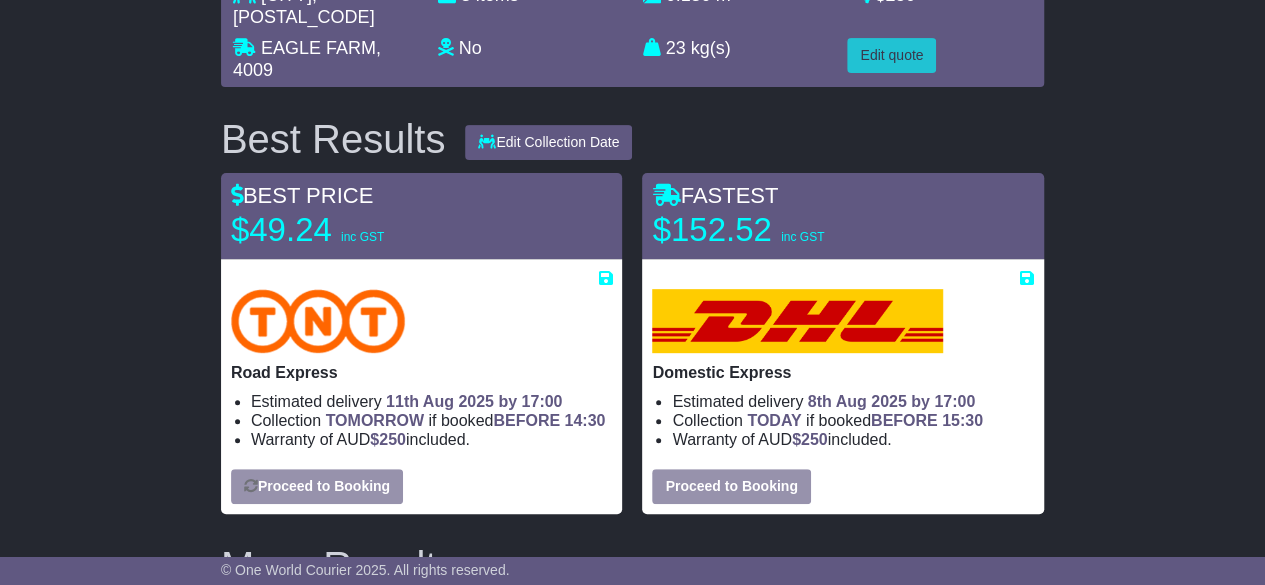 select on "****" 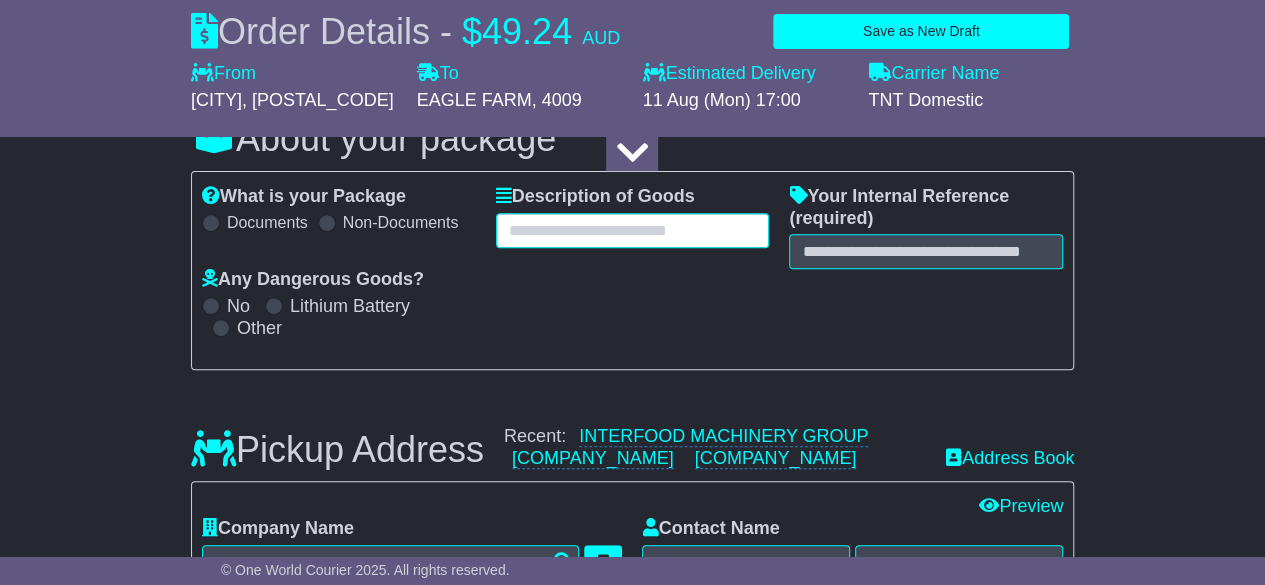click at bounding box center (633, 230) 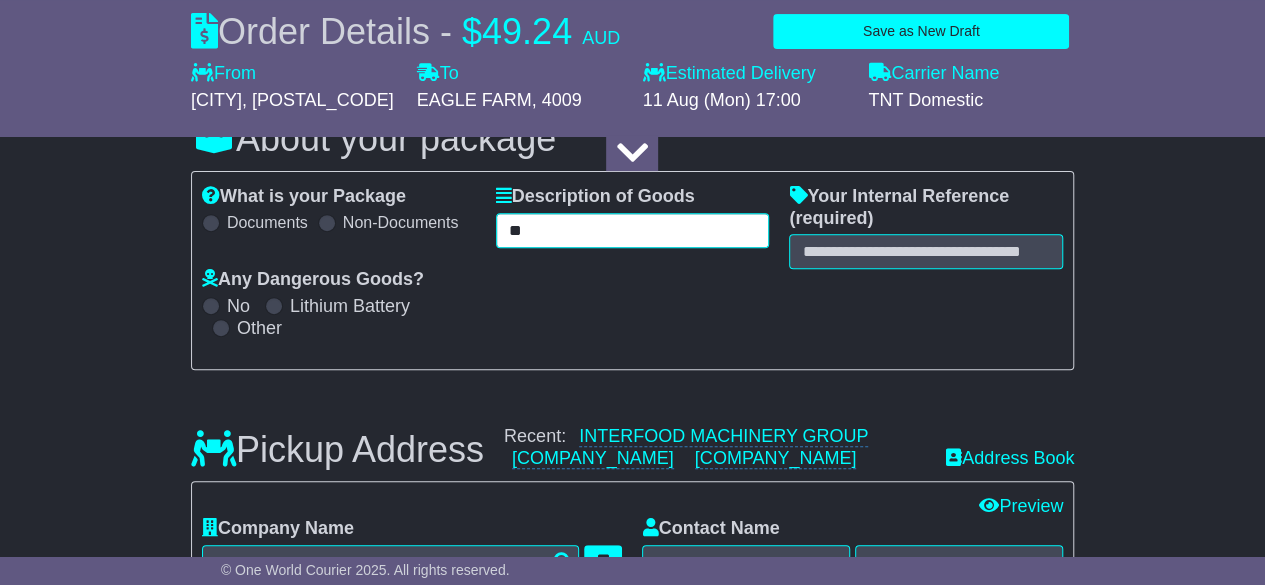 type on "*" 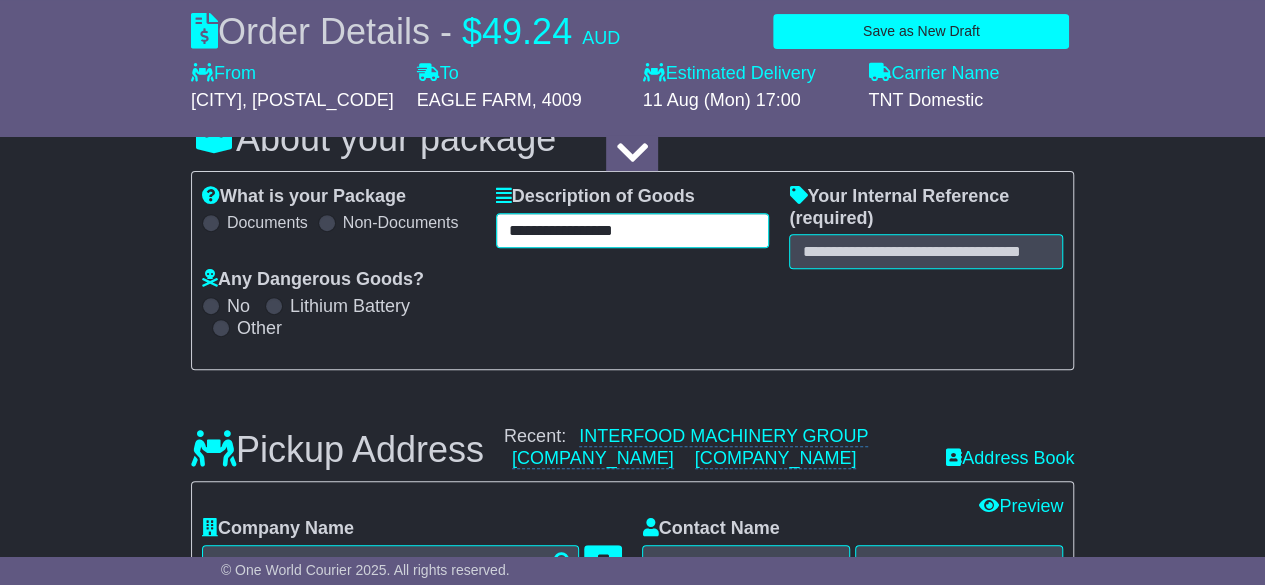 type on "**********" 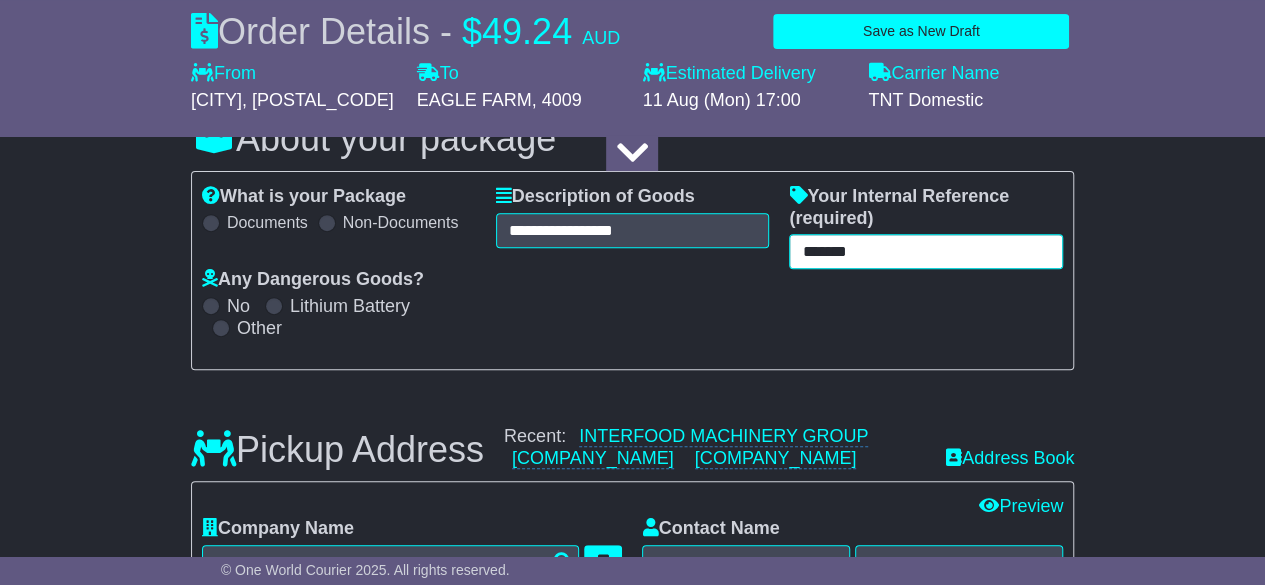 type on "*******" 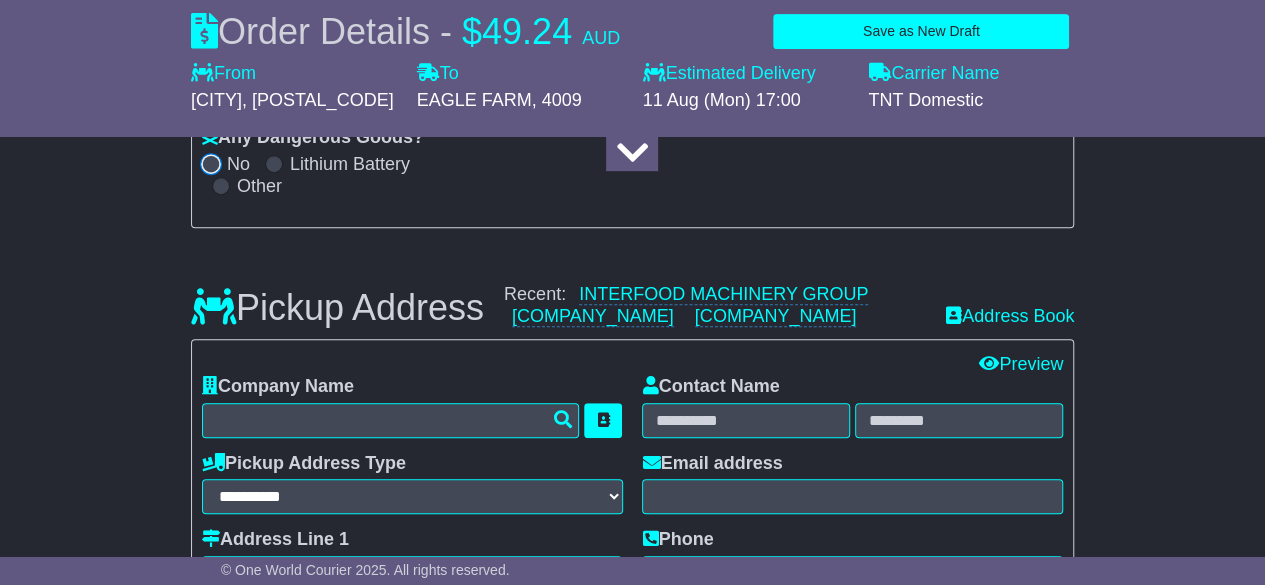 scroll, scrollTop: 400, scrollLeft: 0, axis: vertical 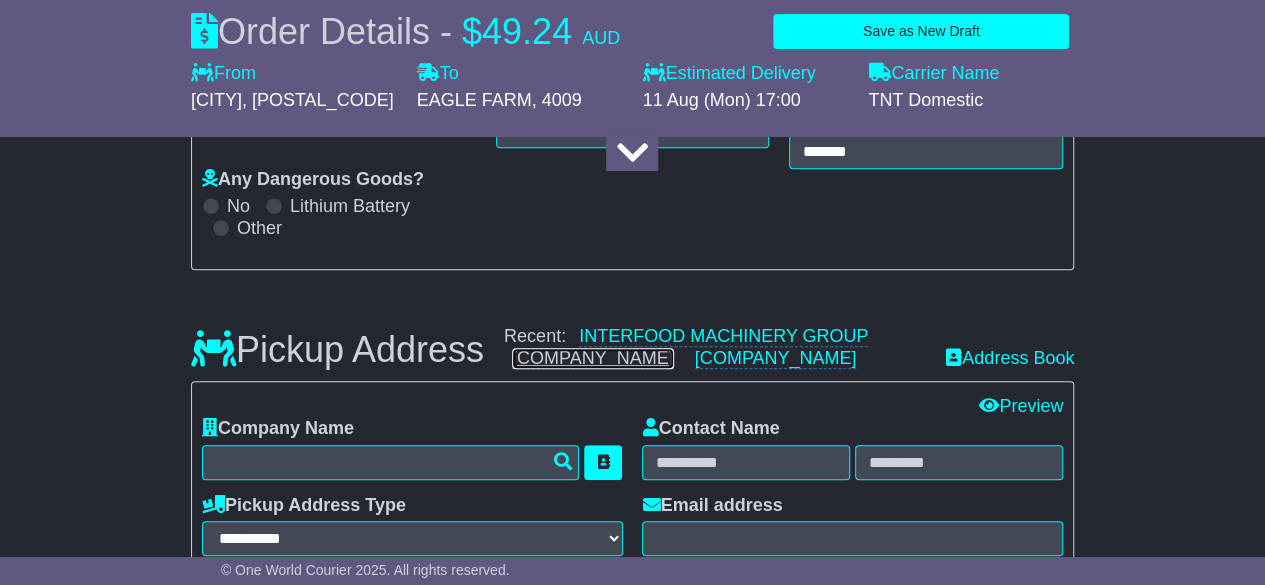 click on "Tonita Enterprise" at bounding box center [593, 358] 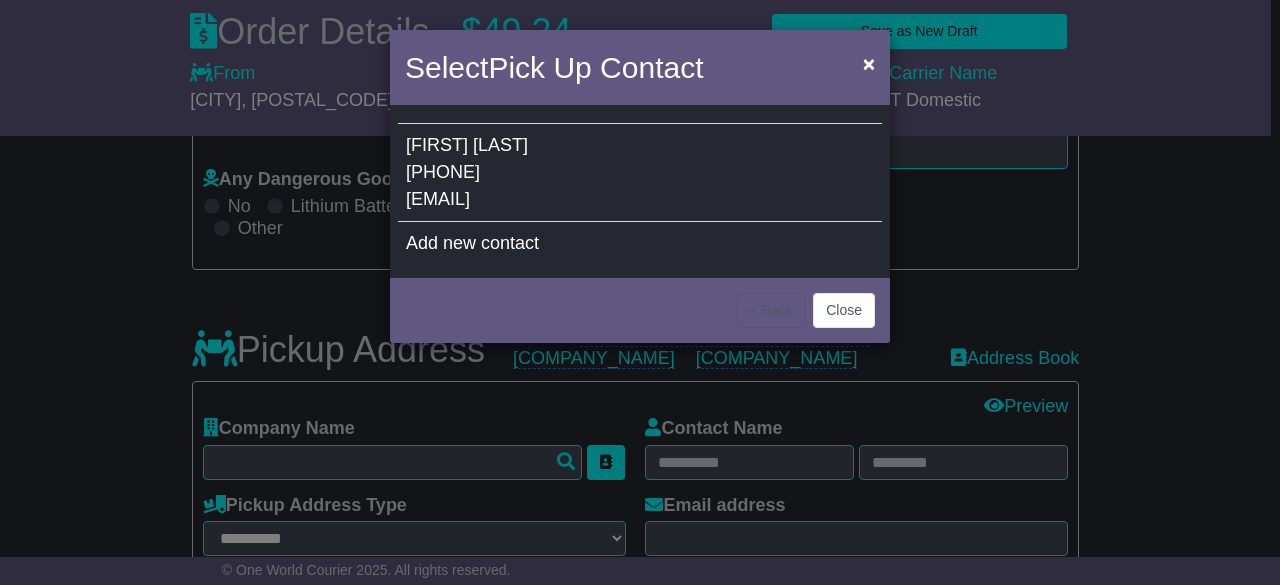 click on "[EMAIL]" at bounding box center (438, 199) 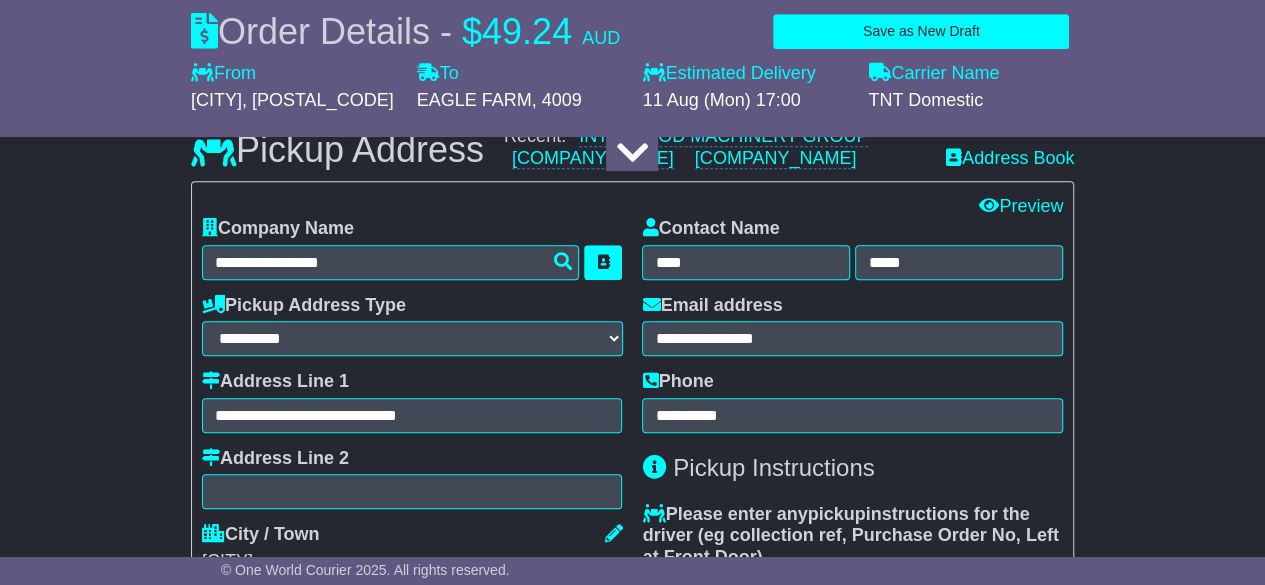 scroll, scrollTop: 400, scrollLeft: 0, axis: vertical 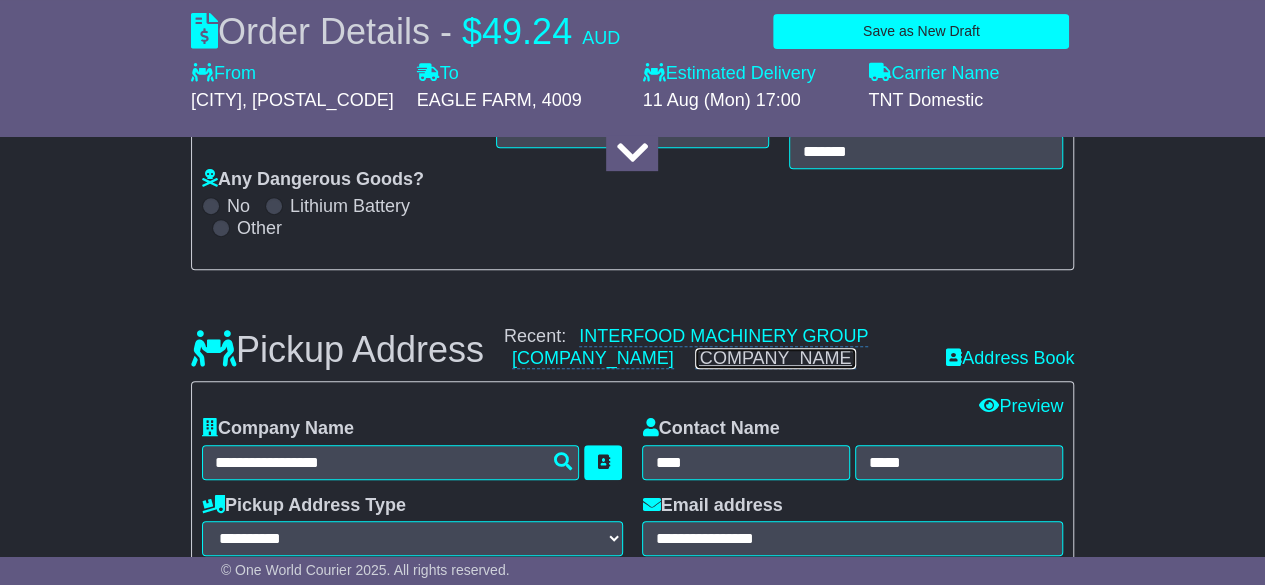 click on "Tonita Enterprise" at bounding box center [776, 358] 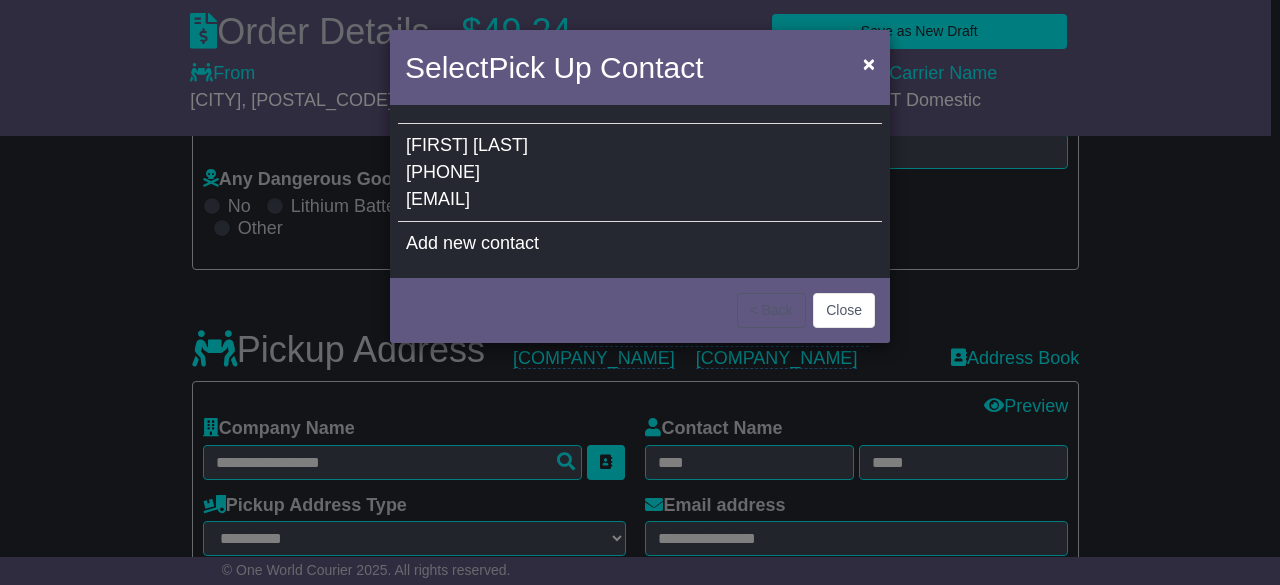click on "Riad   Allam
0413043271
moroeldo@msn.com" at bounding box center [640, 173] 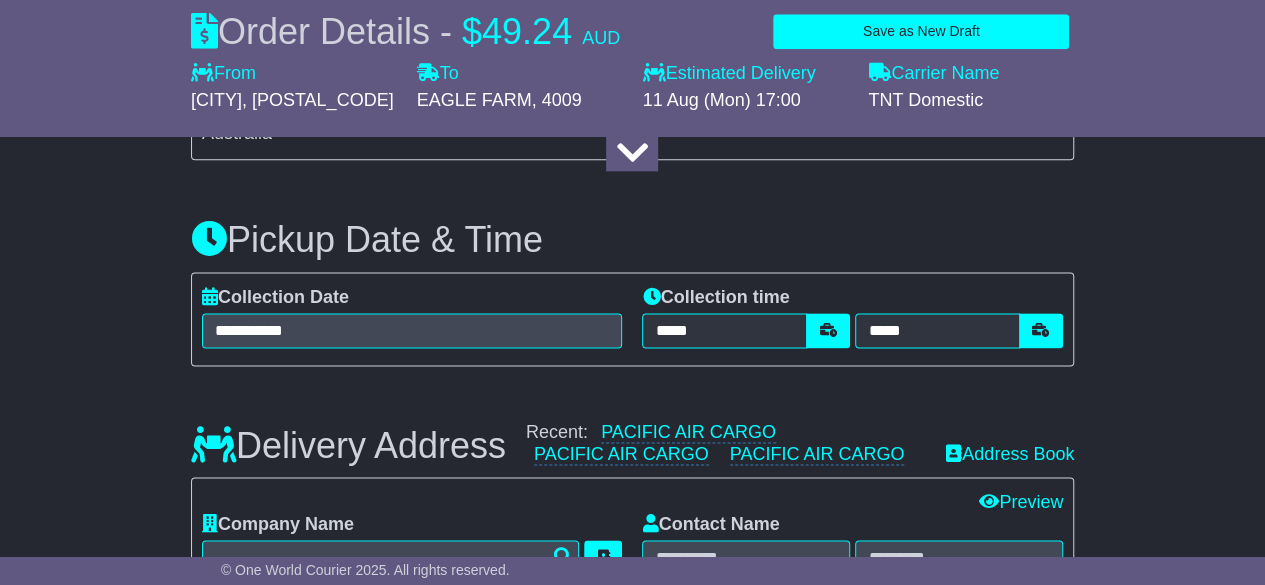 scroll, scrollTop: 1200, scrollLeft: 0, axis: vertical 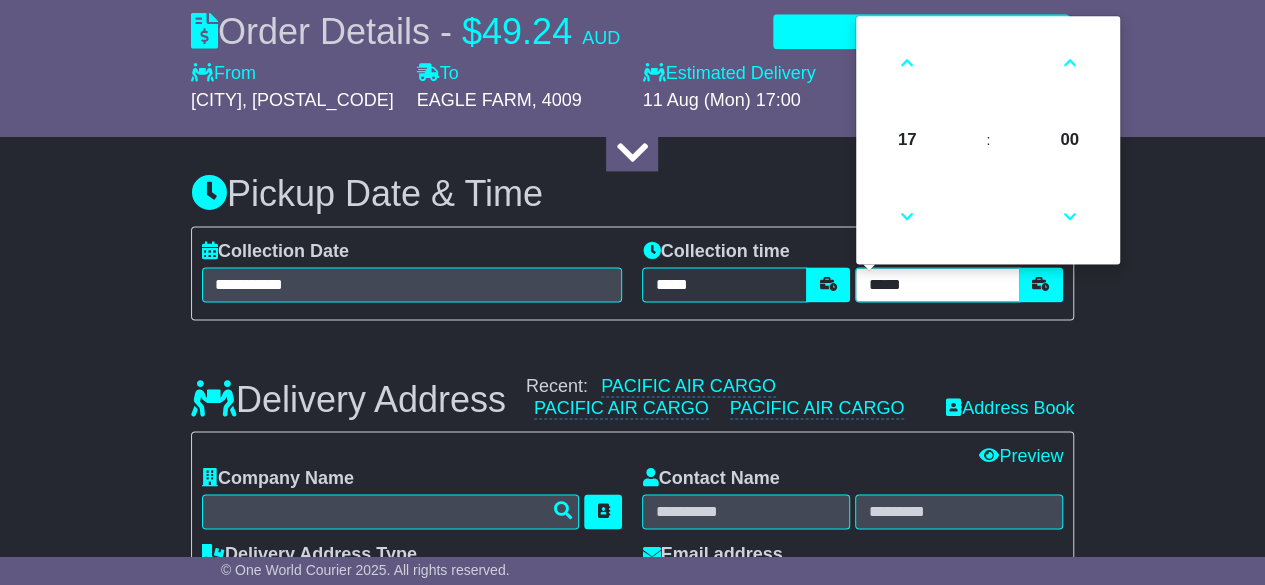 click on "*****" at bounding box center [937, 284] 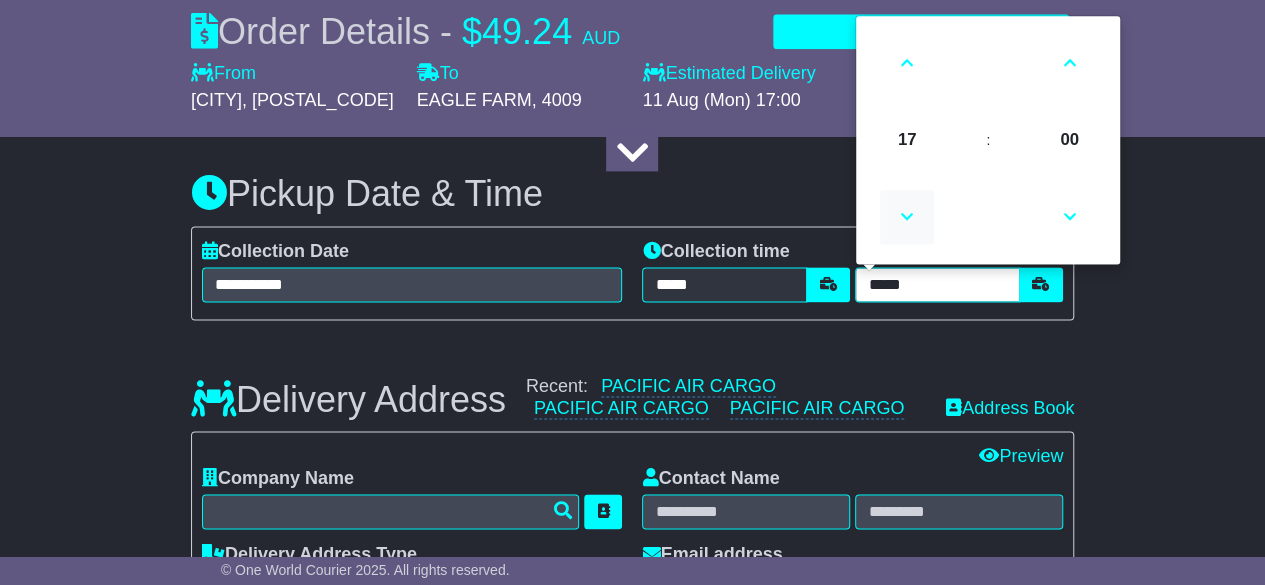 click at bounding box center [907, 217] 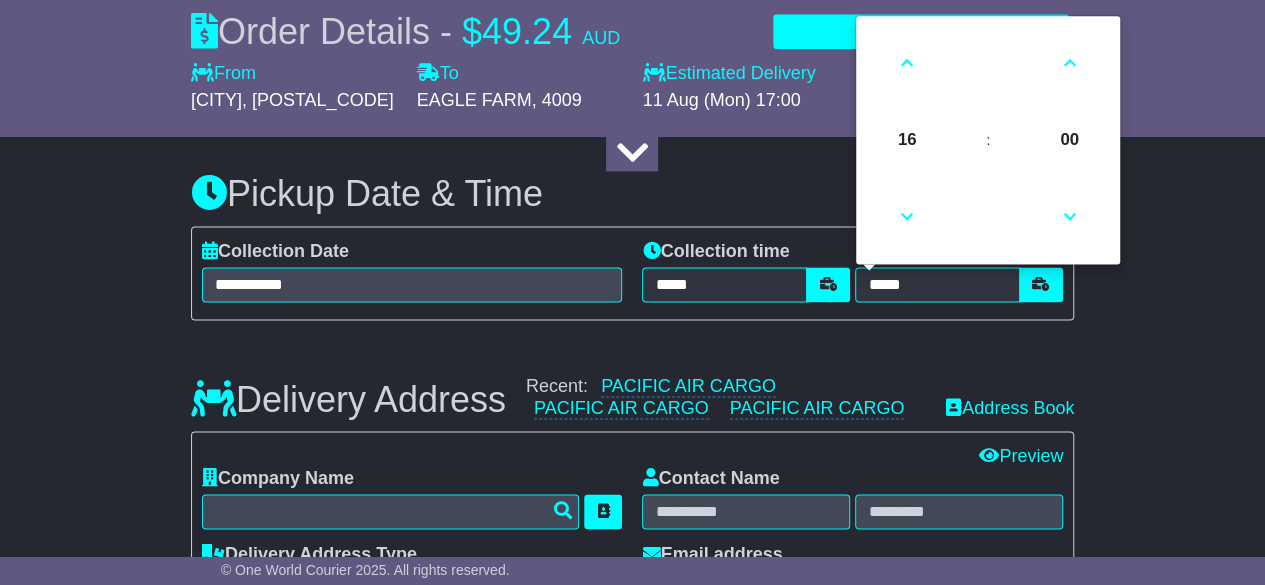 click on "Recent:
PACIFIC AIR CARGO
PACIFIC AIR CARGO
PACIFIC AIR CARGO" at bounding box center [726, 397] 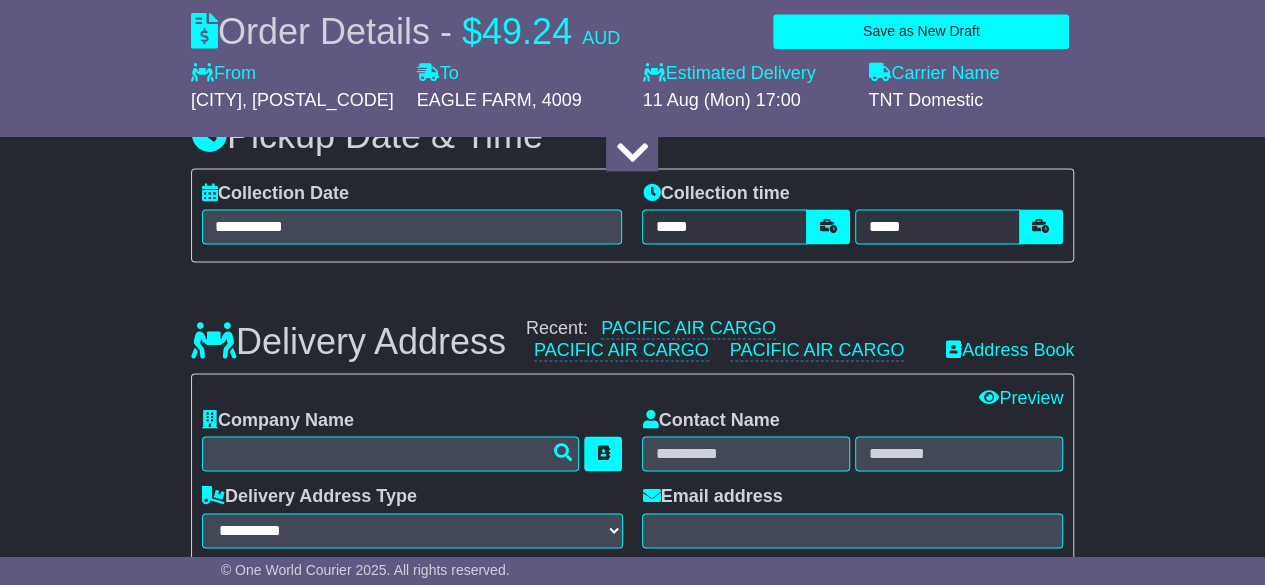 scroll, scrollTop: 1300, scrollLeft: 0, axis: vertical 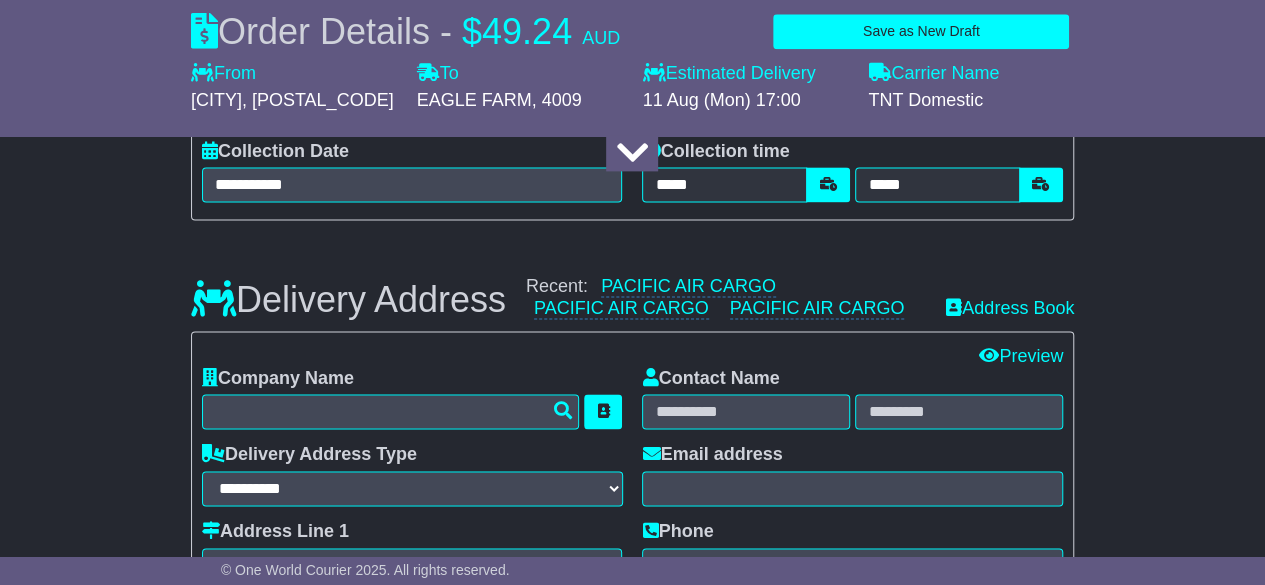 click on "**********" at bounding box center [632, 489] 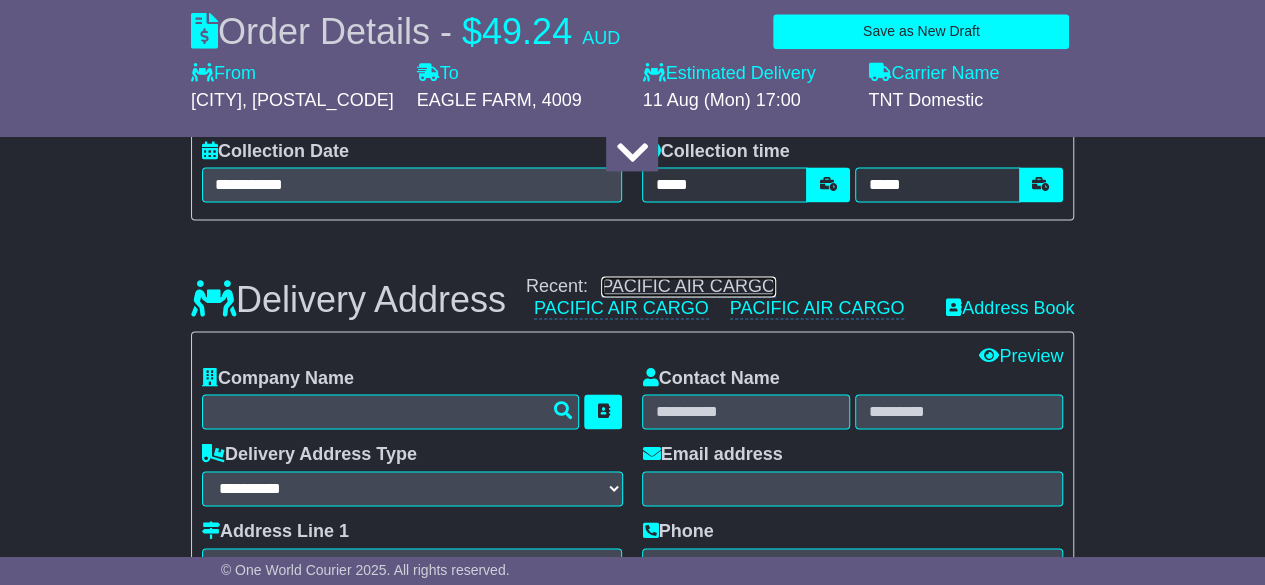 click on "PACIFIC AIR CARGO" at bounding box center (688, 286) 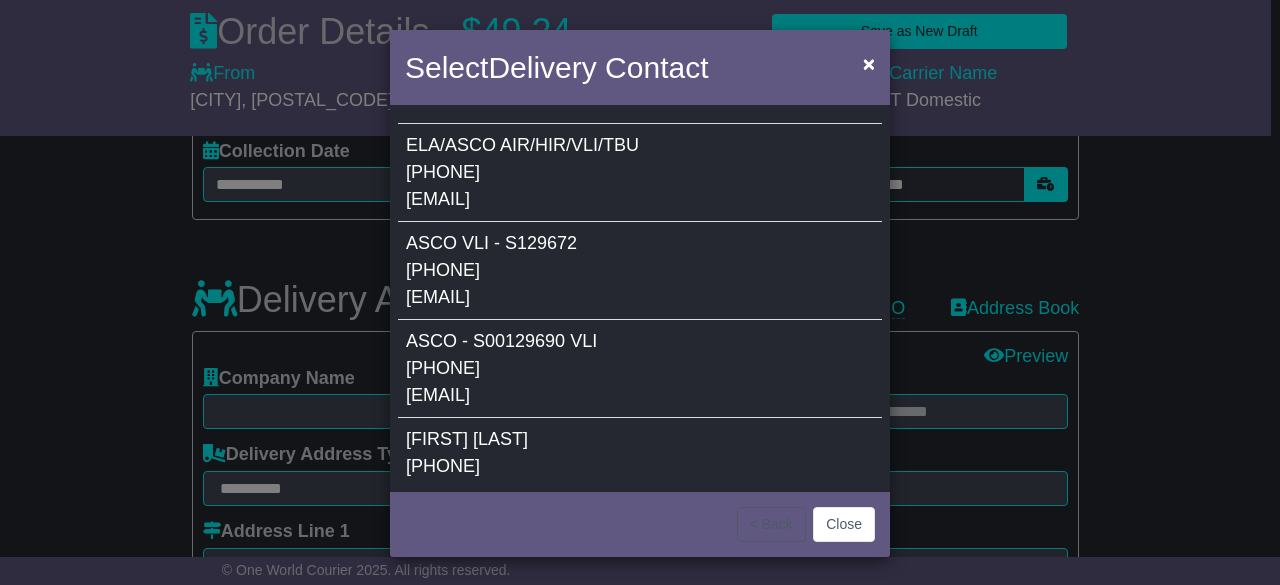 drag, startPoint x: 495, startPoint y: 455, endPoint x: 565, endPoint y: 456, distance: 70.00714 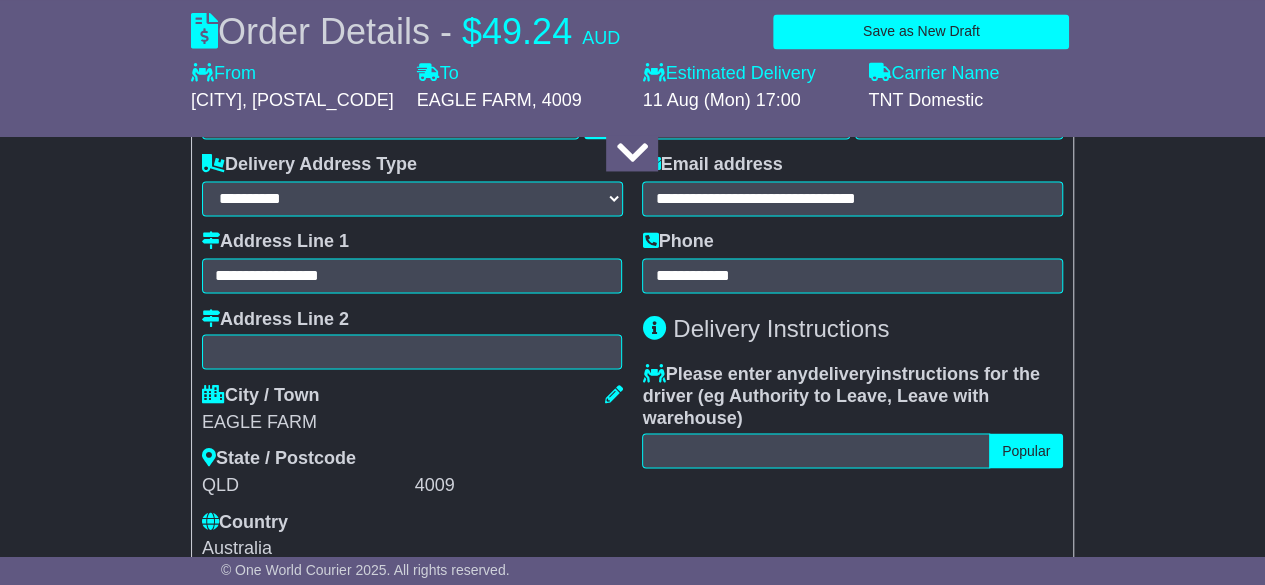 scroll, scrollTop: 1600, scrollLeft: 0, axis: vertical 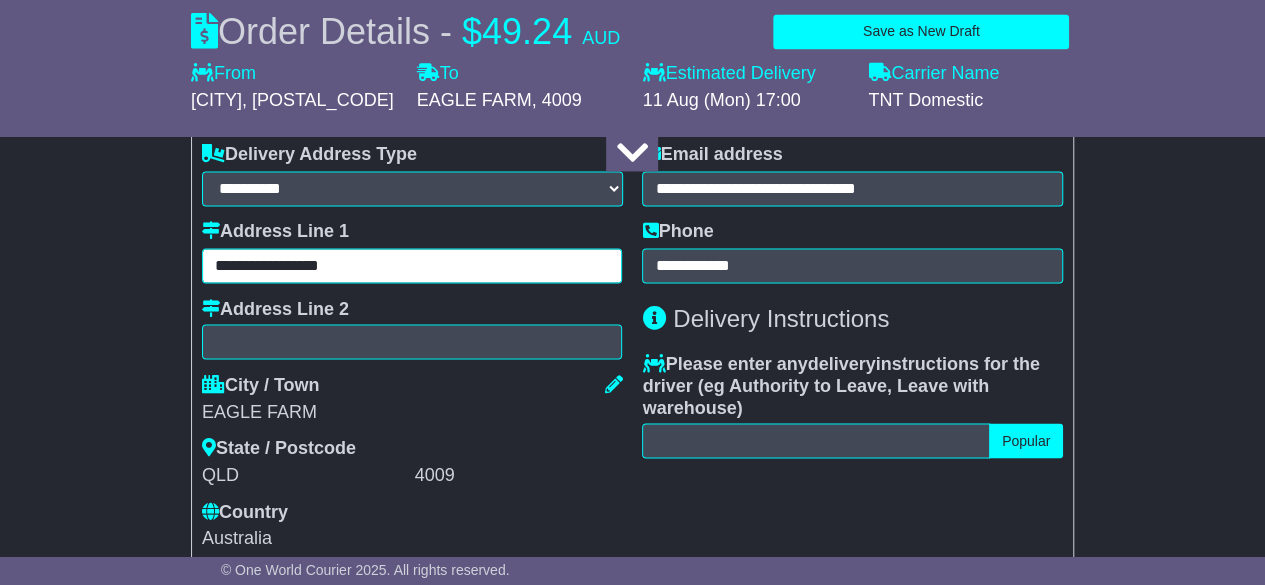 click on "**********" at bounding box center [412, 265] 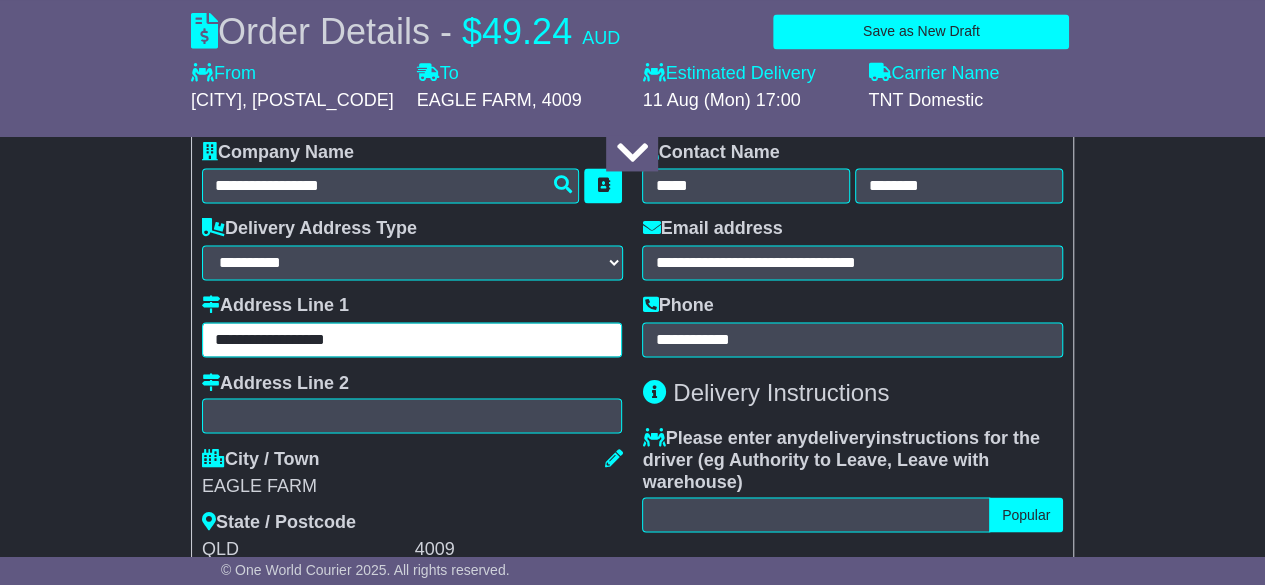 scroll, scrollTop: 1400, scrollLeft: 0, axis: vertical 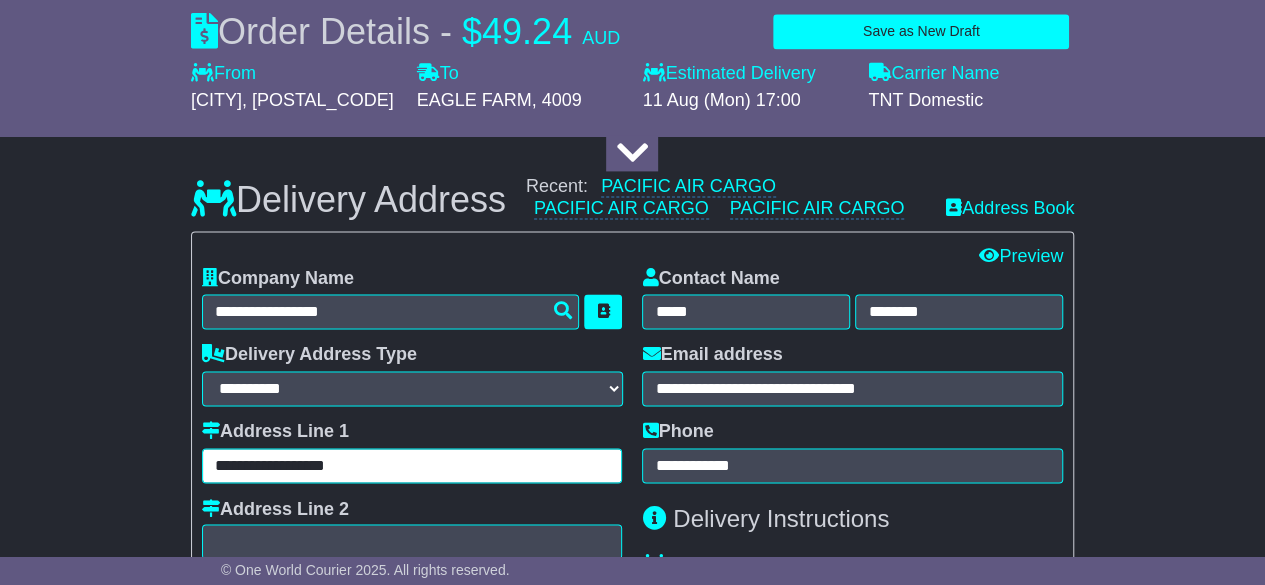 type on "**********" 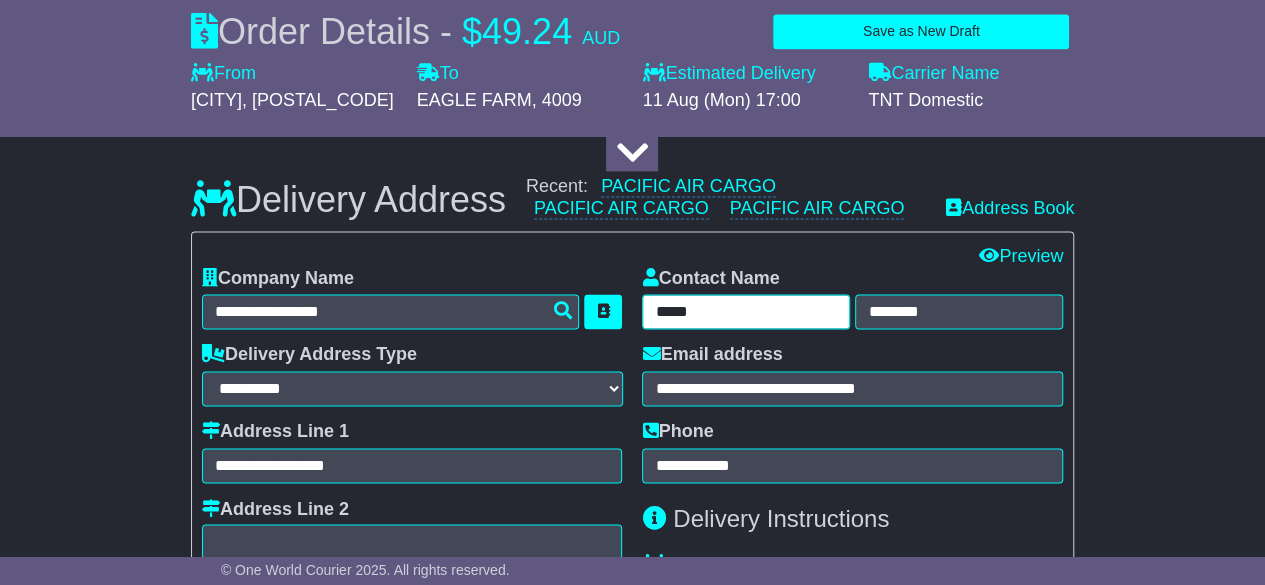 drag, startPoint x: 689, startPoint y: 310, endPoint x: 479, endPoint y: 299, distance: 210.2879 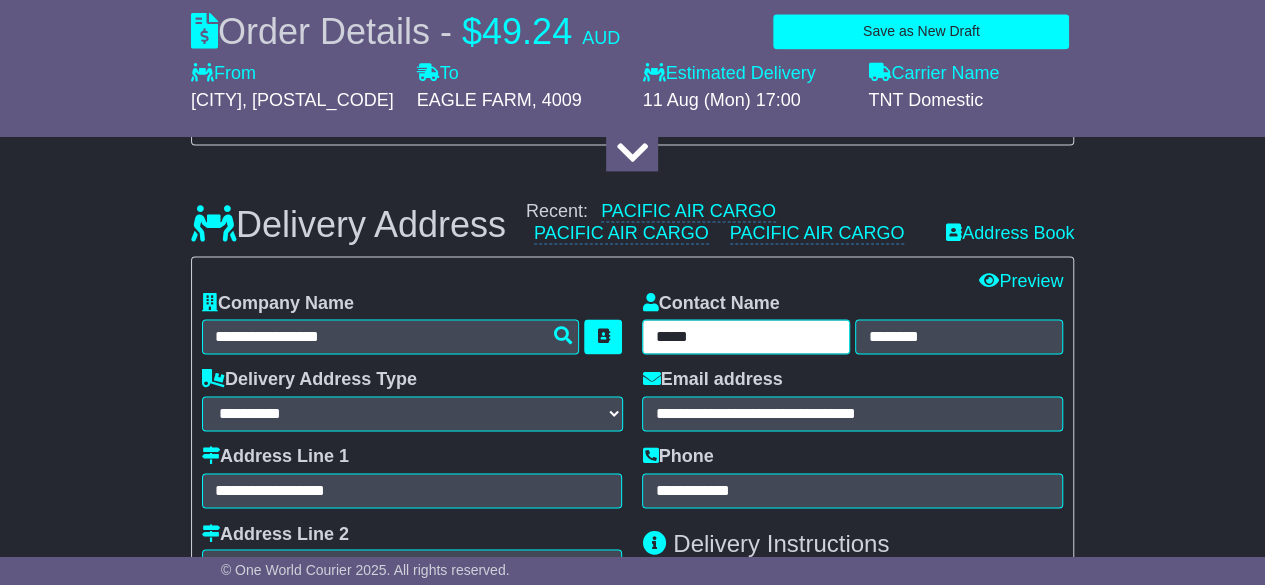 scroll, scrollTop: 1400, scrollLeft: 0, axis: vertical 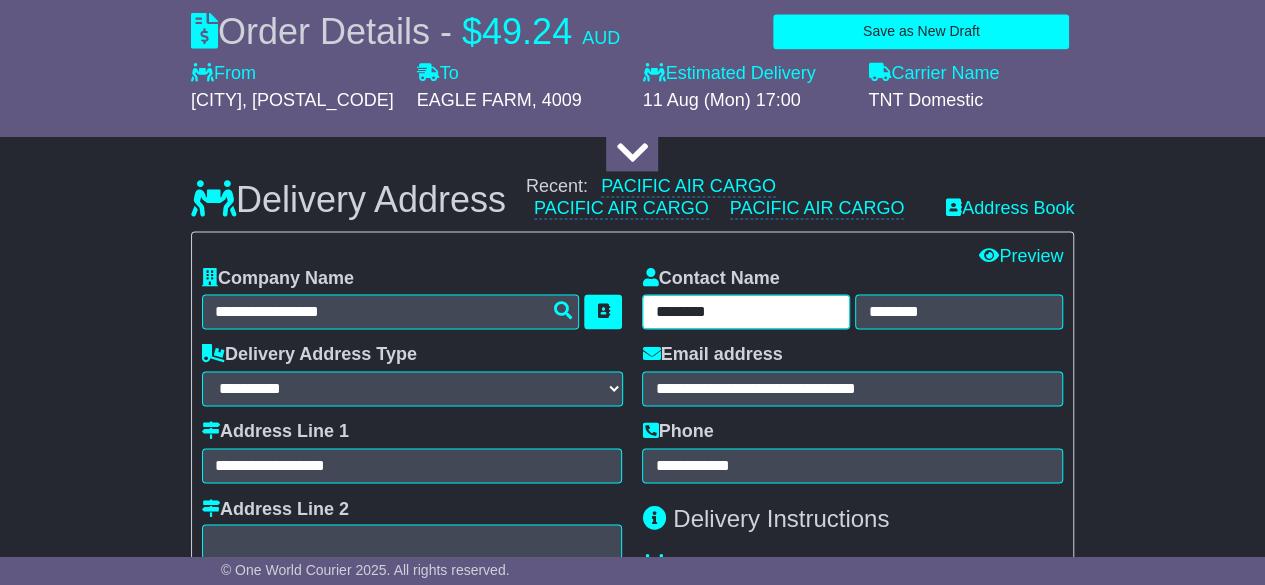 type on "********" 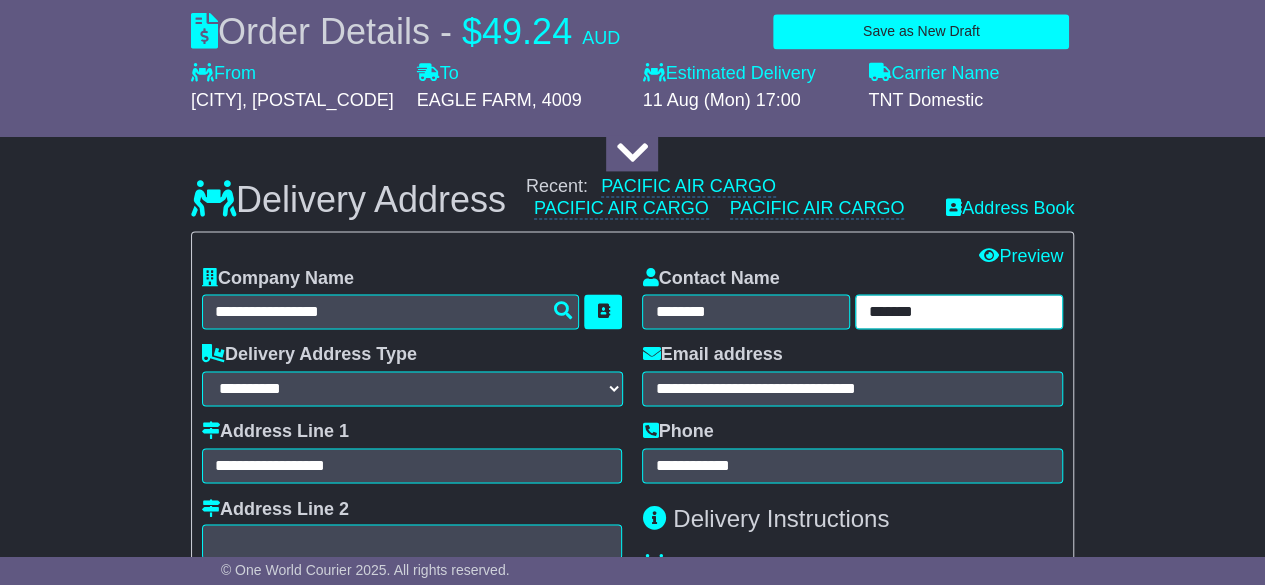 type on "*******" 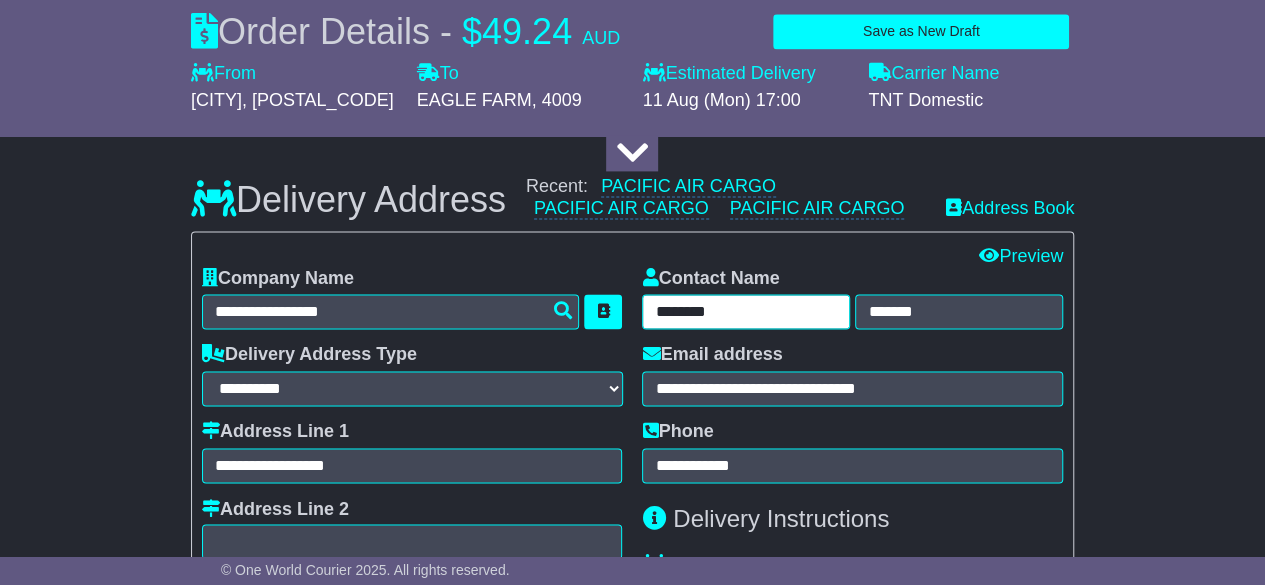 click on "********" at bounding box center [746, 311] 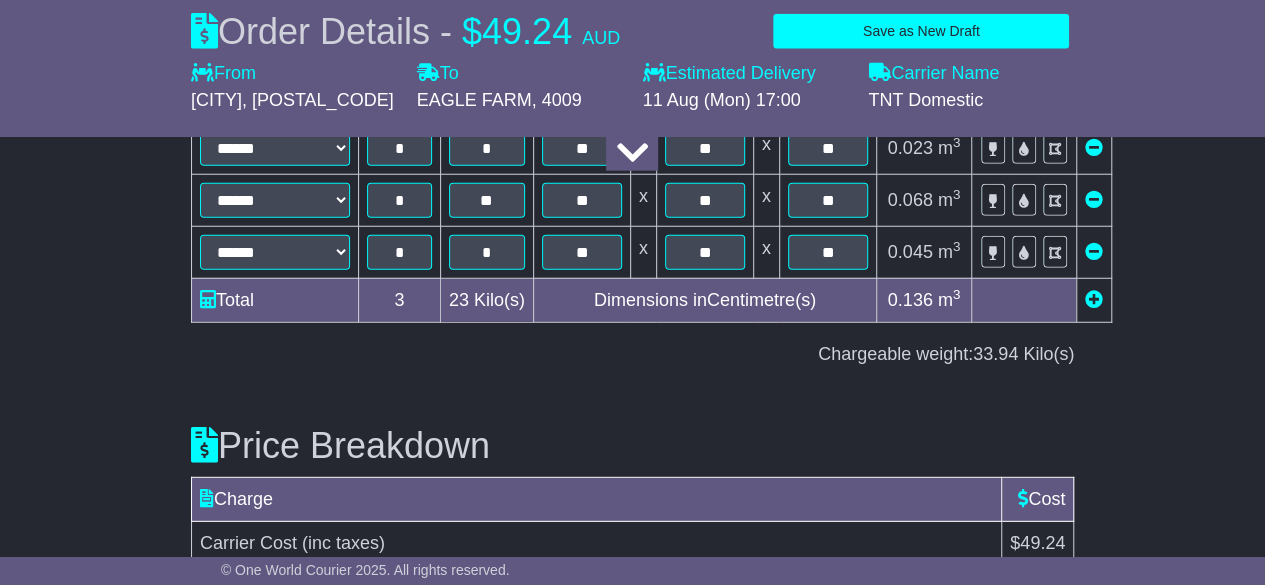 scroll, scrollTop: 2503, scrollLeft: 0, axis: vertical 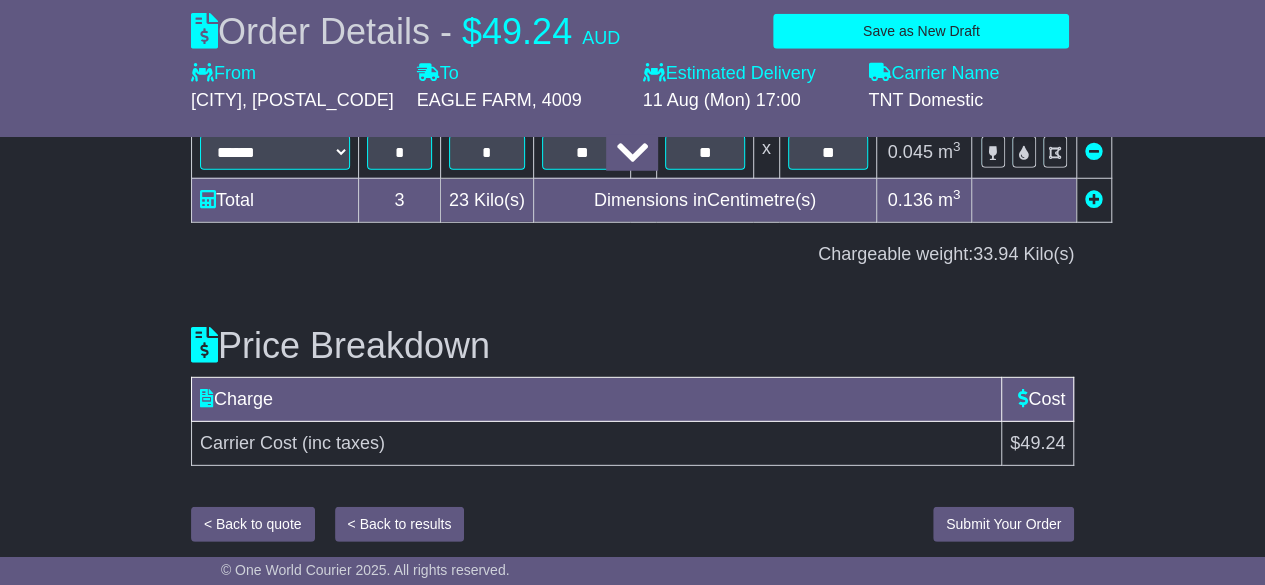 type on "*********" 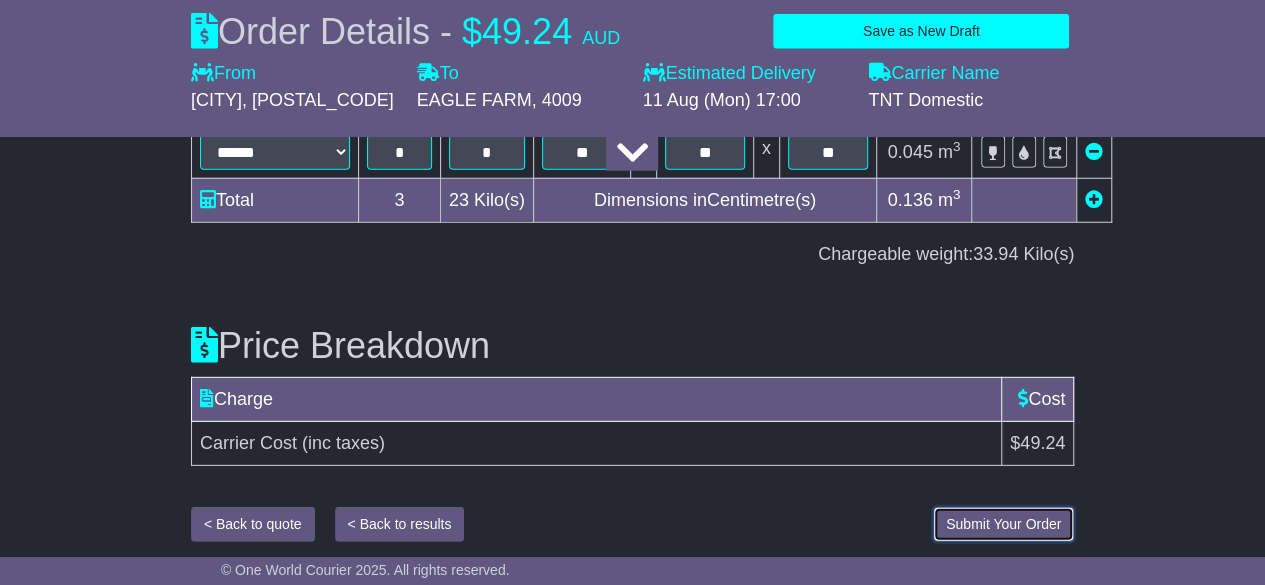 click on "Submit Your Order" at bounding box center [1003, 524] 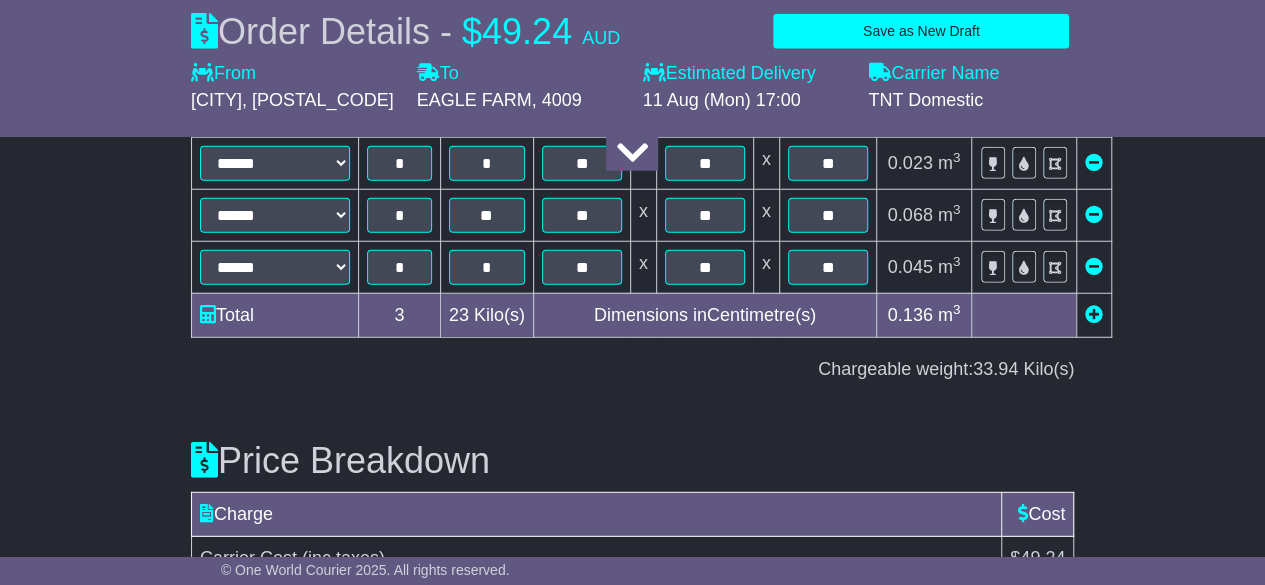 scroll, scrollTop: 2703, scrollLeft: 0, axis: vertical 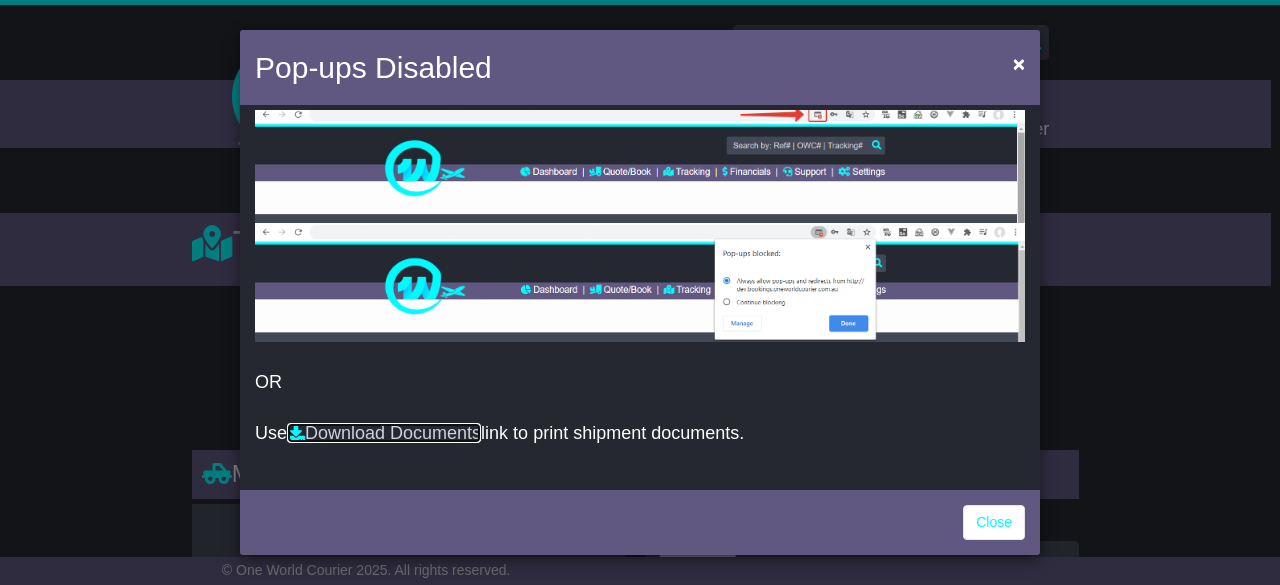 click on "Download Documents" at bounding box center [384, 433] 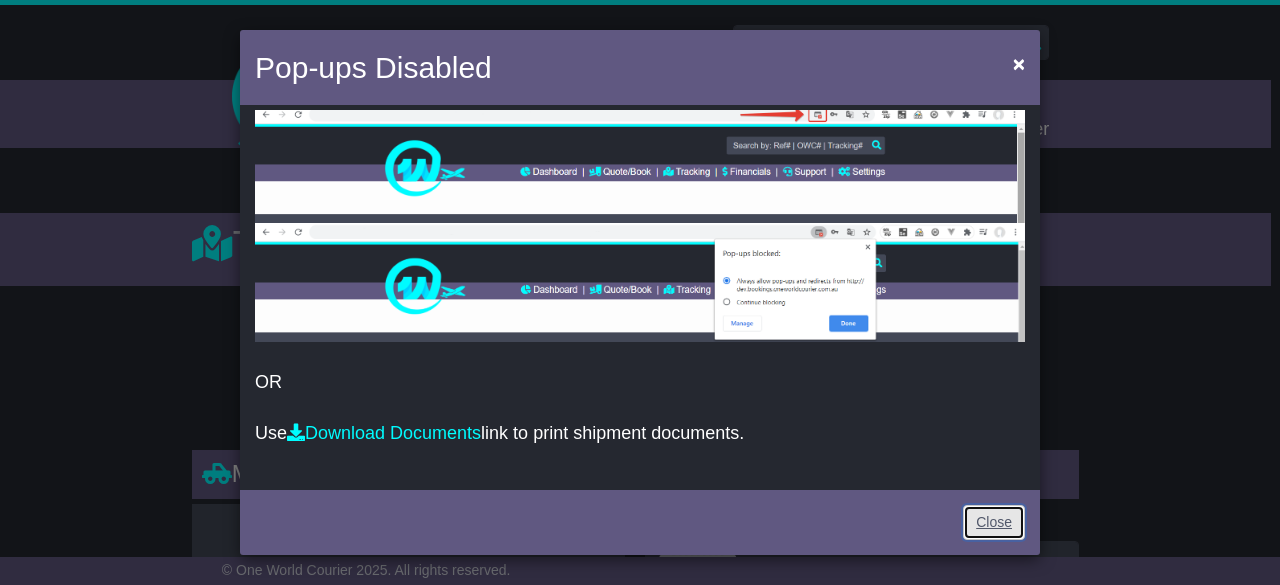 click on "Close" at bounding box center [994, 522] 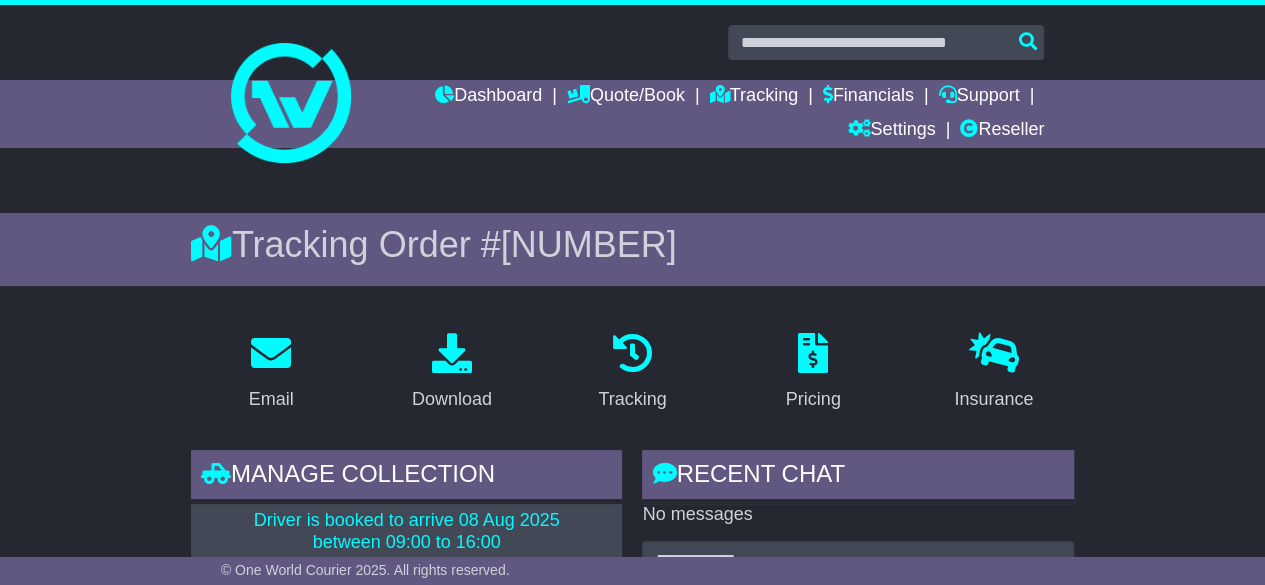 click on "[NUMBER]" at bounding box center [589, 244] 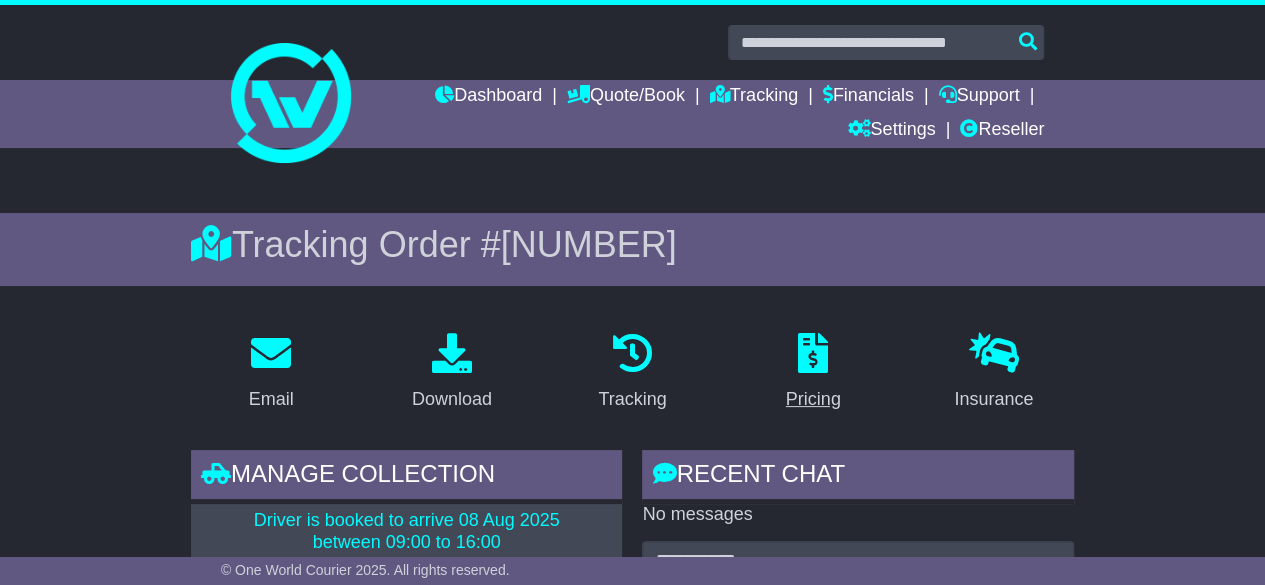 copy on "[NUMBER]" 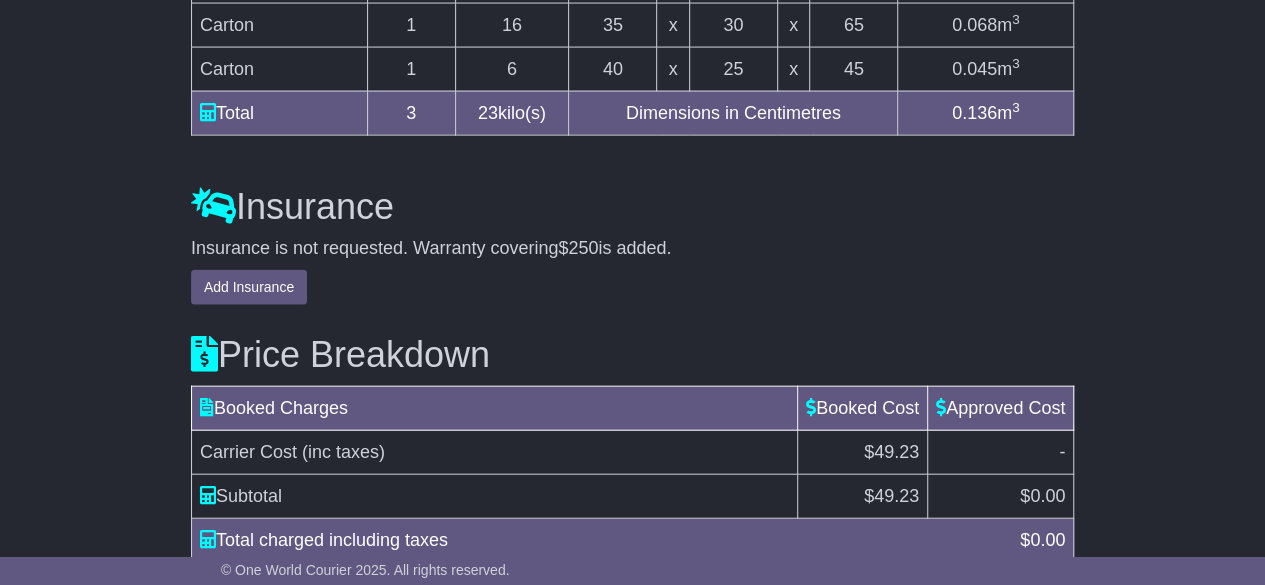 scroll, scrollTop: 2224, scrollLeft: 0, axis: vertical 